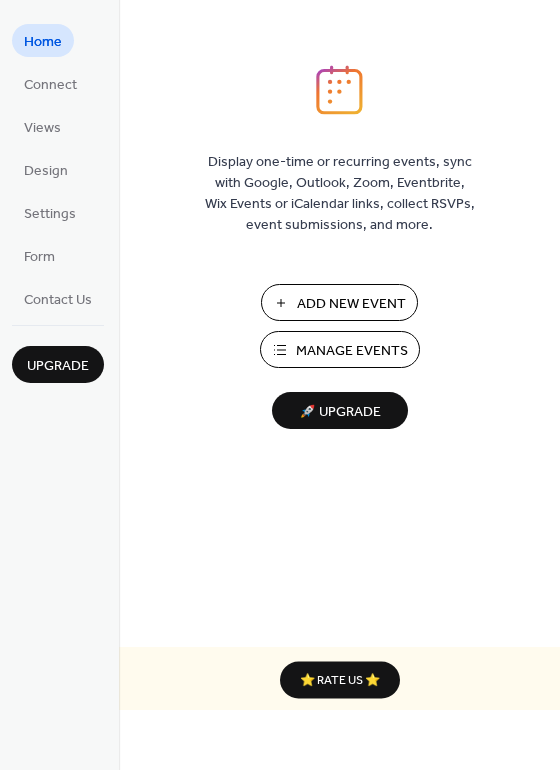 scroll, scrollTop: 0, scrollLeft: 0, axis: both 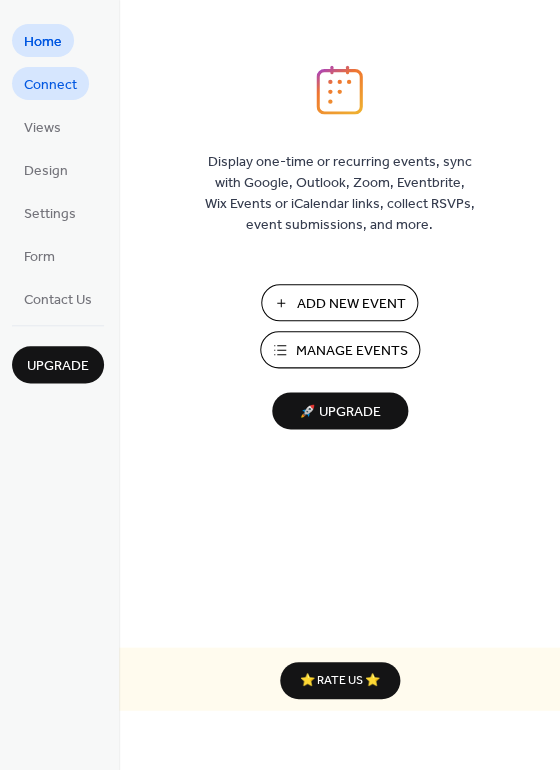 click on "Connect" at bounding box center [50, 85] 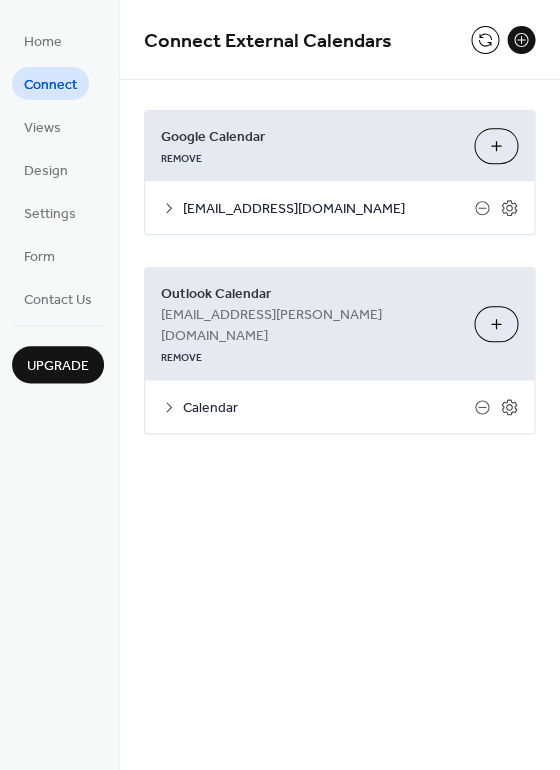 click on "Choose Calendars" at bounding box center (496, 146) 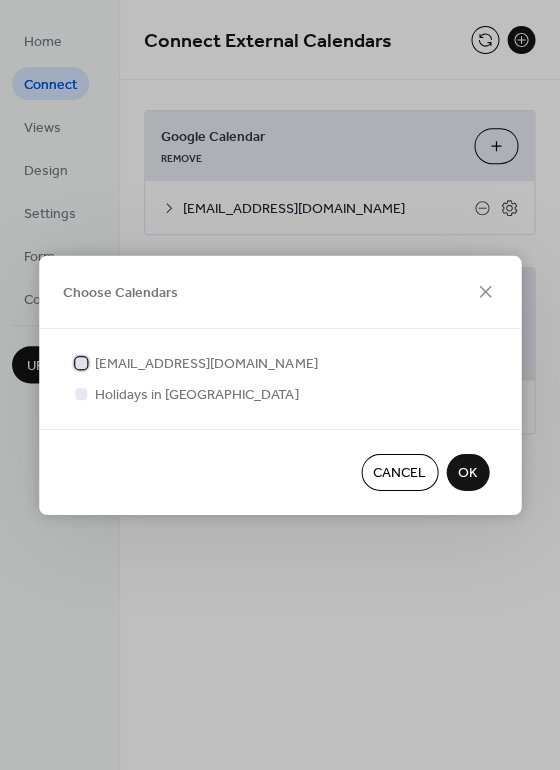 click 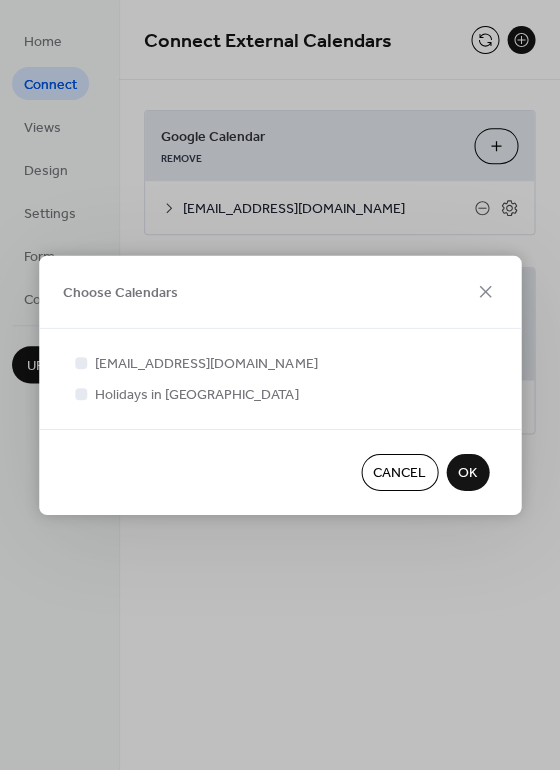 click on "OK" at bounding box center [467, 472] 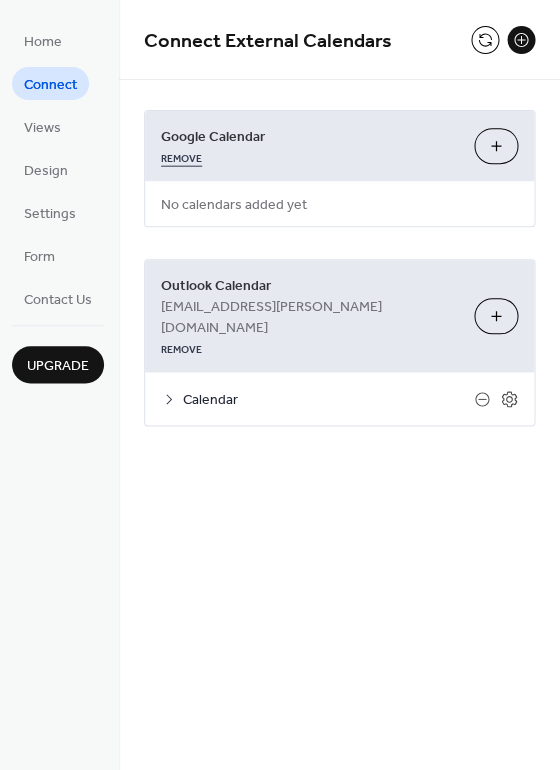 click on "REMOVE" at bounding box center (181, 156) 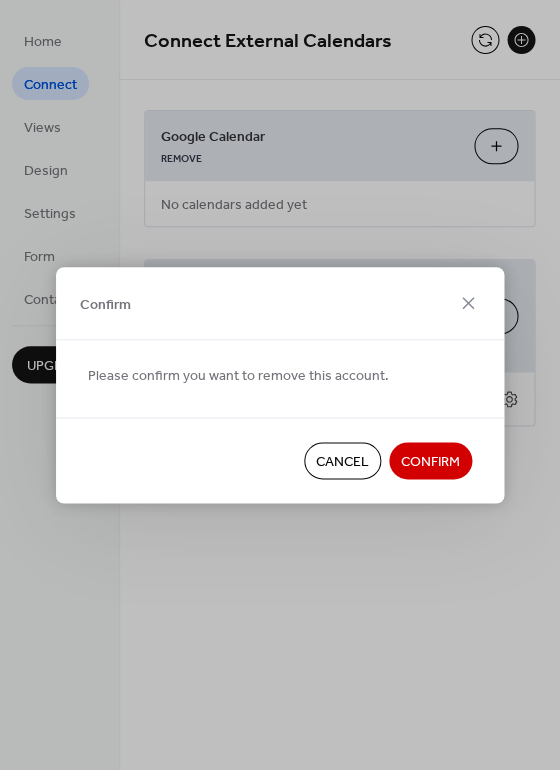 click on "Confirm" at bounding box center (430, 462) 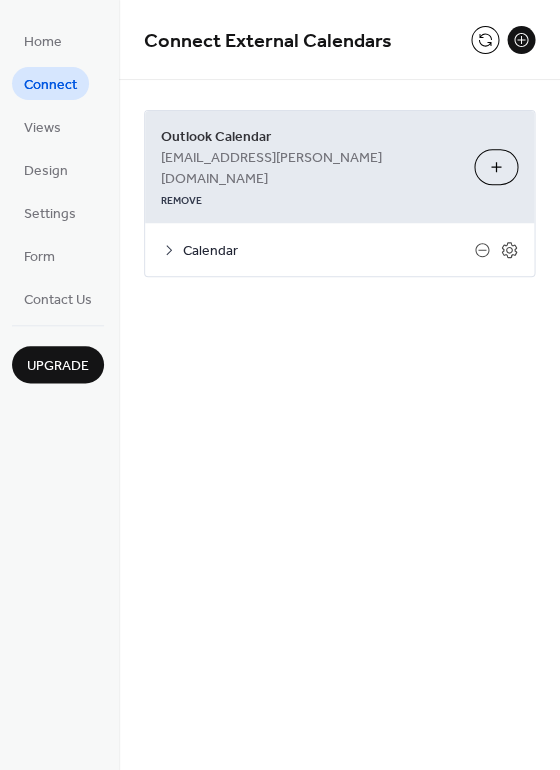 click on "Connect" at bounding box center (50, 85) 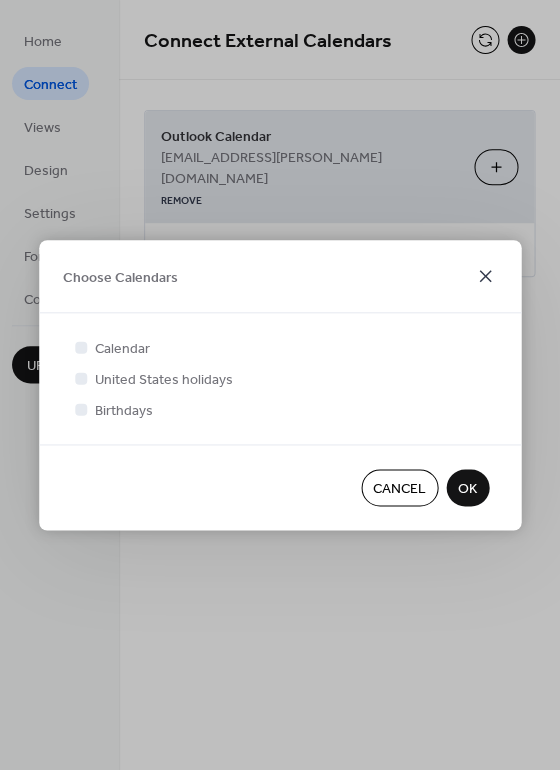 click 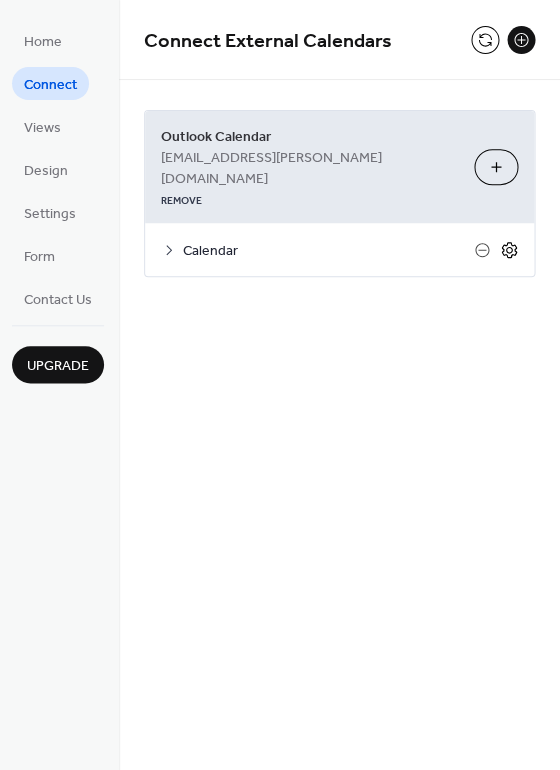 click 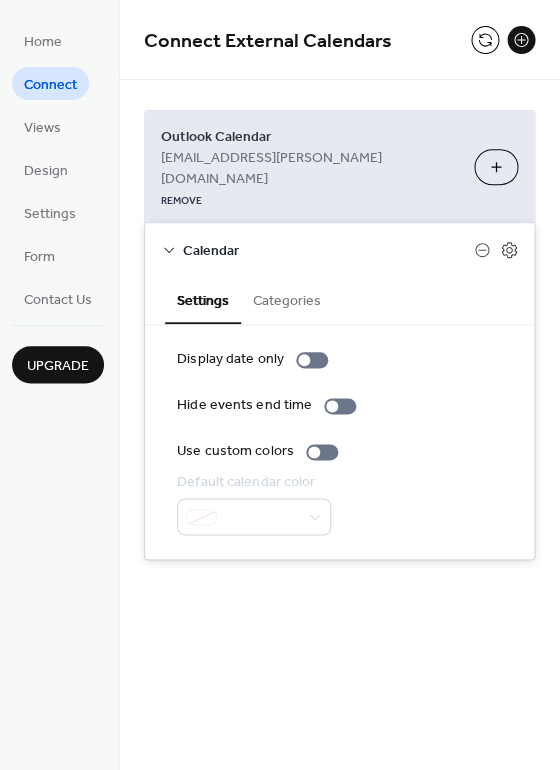 click on "Calendar" at bounding box center [339, 249] 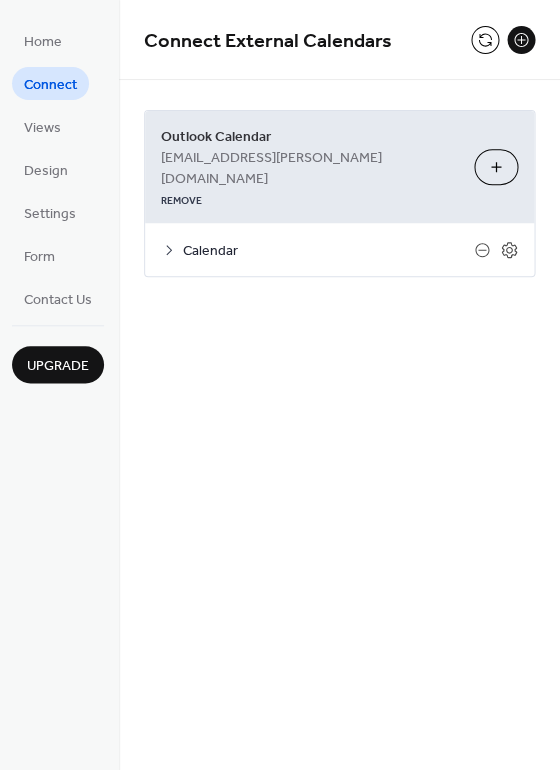 click on "Connect" at bounding box center (50, 85) 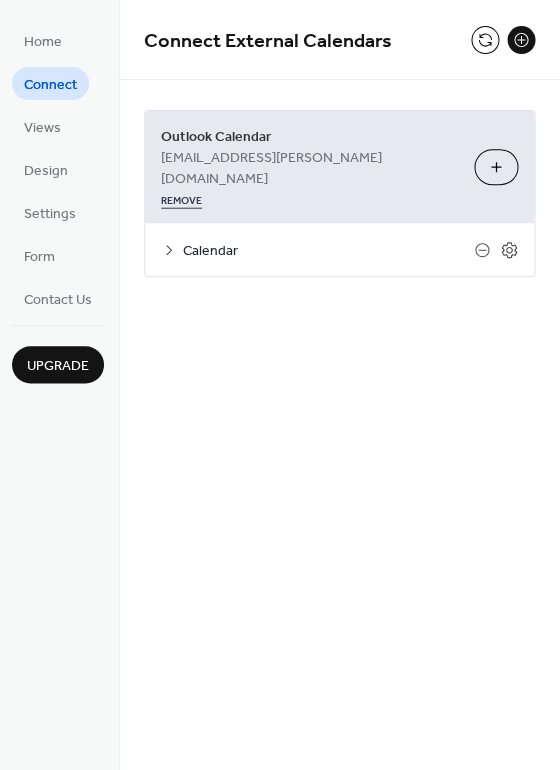 click on "REMOVE" at bounding box center [181, 198] 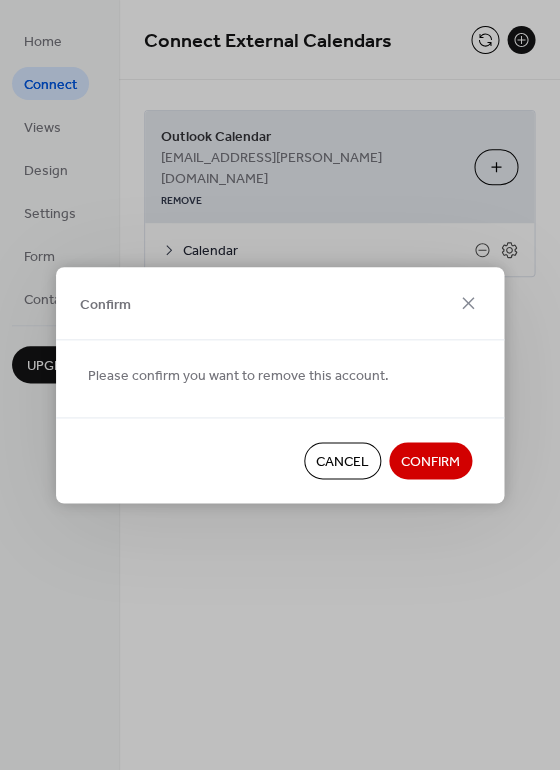 click on "Confirm" at bounding box center (430, 462) 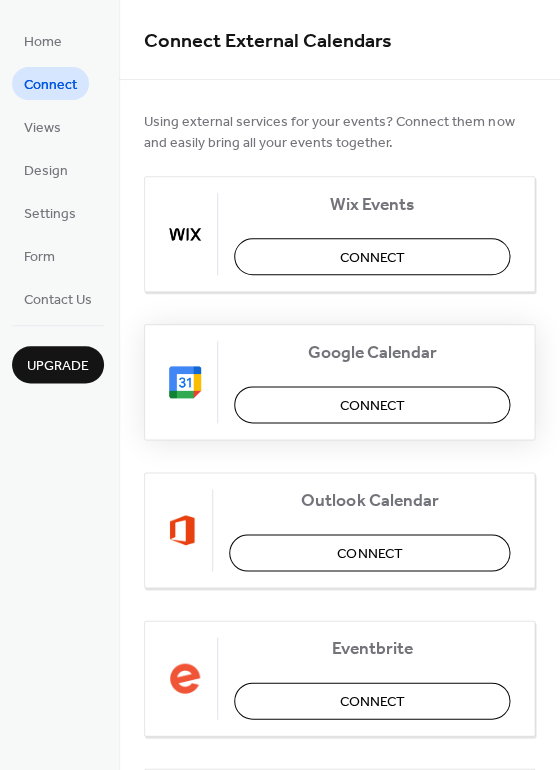 scroll, scrollTop: 12, scrollLeft: 0, axis: vertical 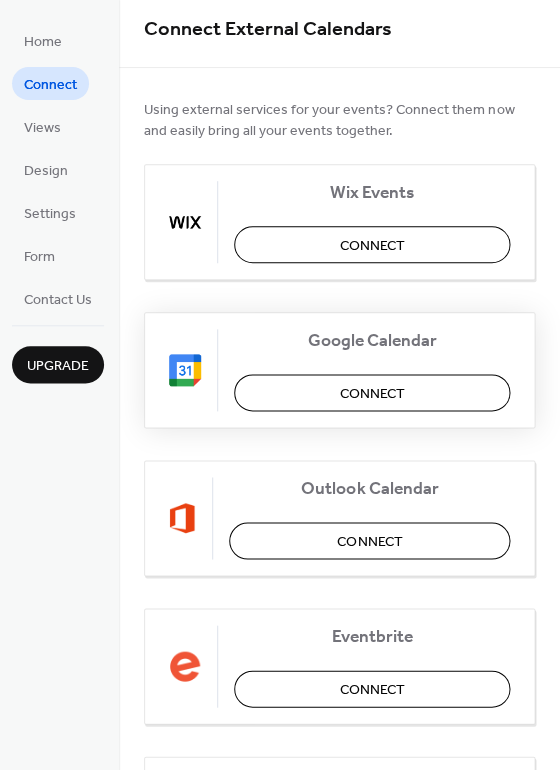 click on "Connect" at bounding box center (372, 394) 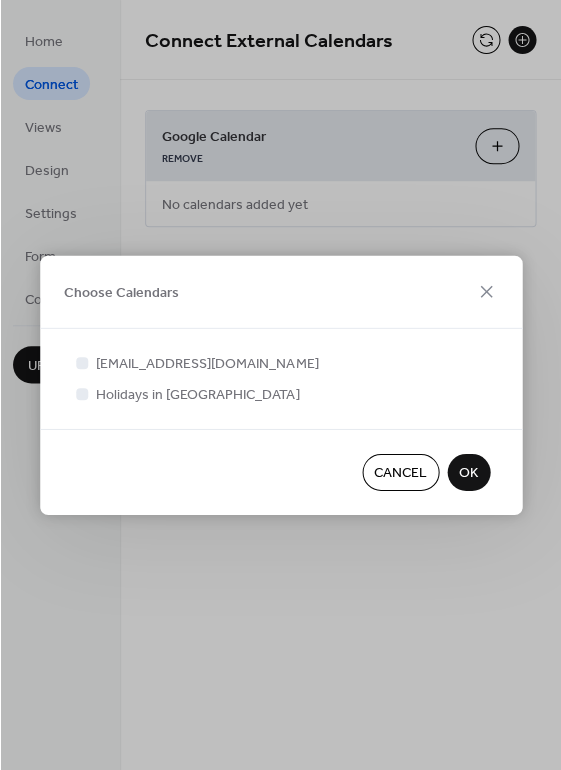 scroll, scrollTop: 0, scrollLeft: 0, axis: both 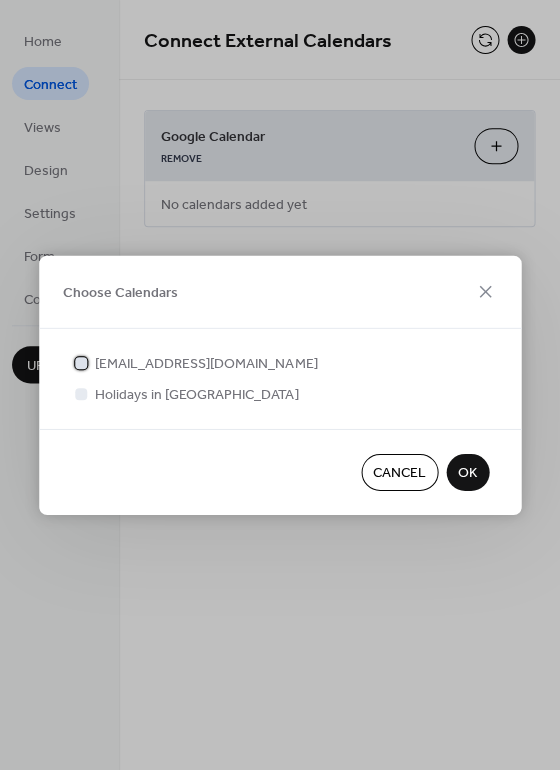 click at bounding box center [81, 362] 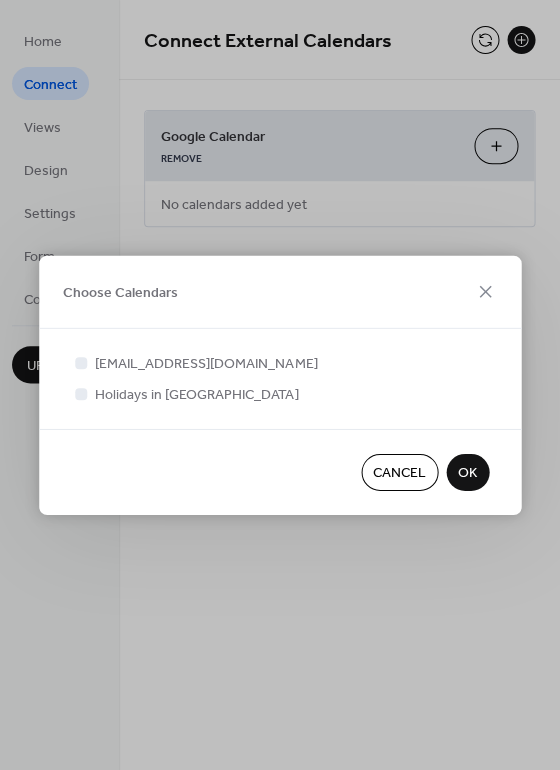 click on "OK" at bounding box center [467, 473] 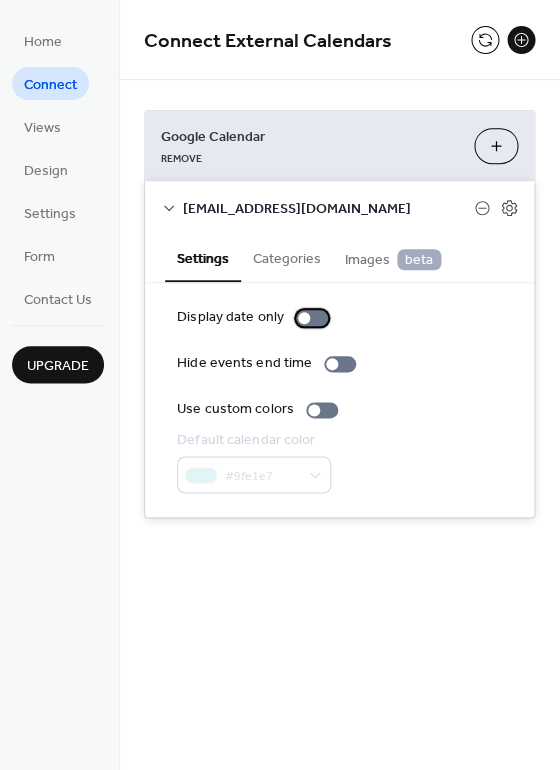 click at bounding box center [312, 318] 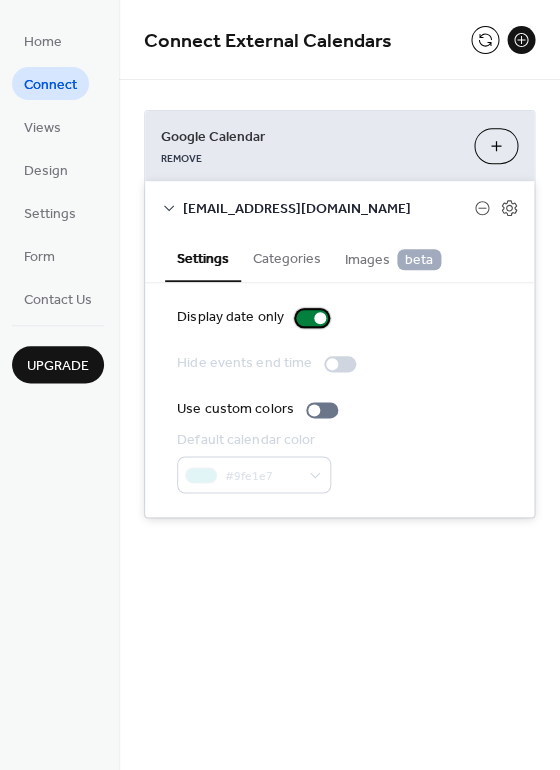 click at bounding box center (312, 318) 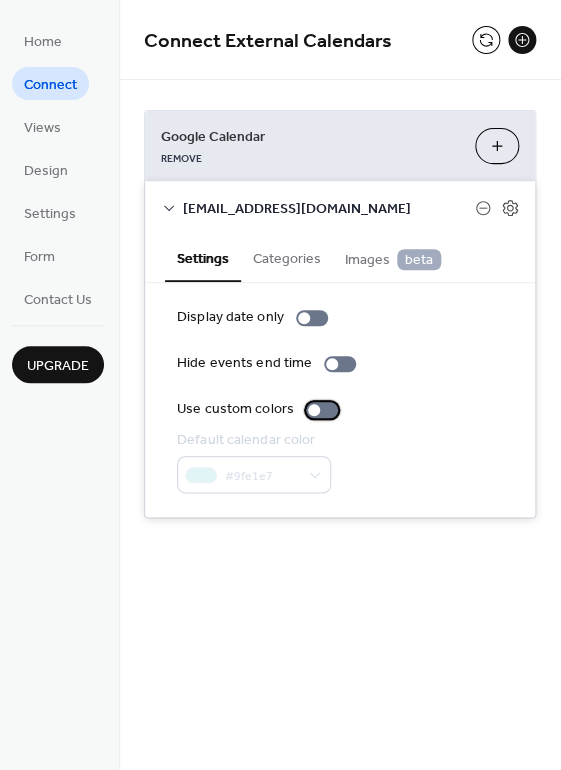 click at bounding box center [322, 410] 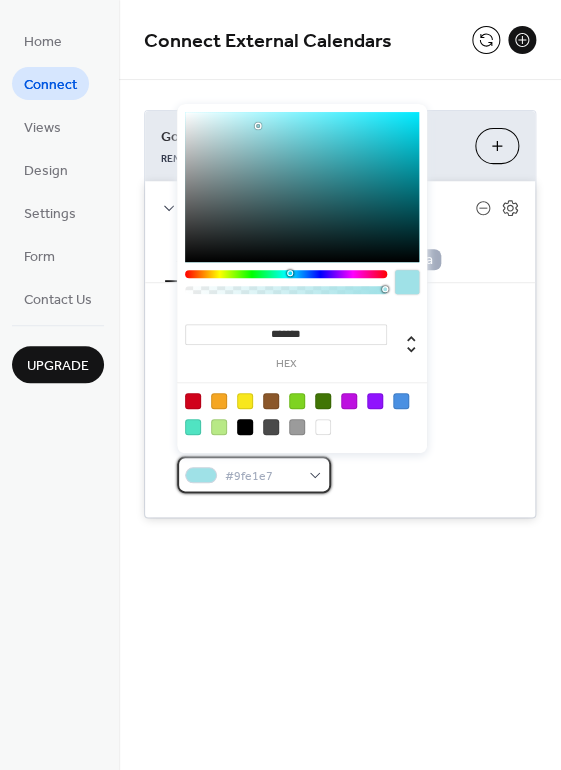 click on "#9fe1e7" at bounding box center (254, 474) 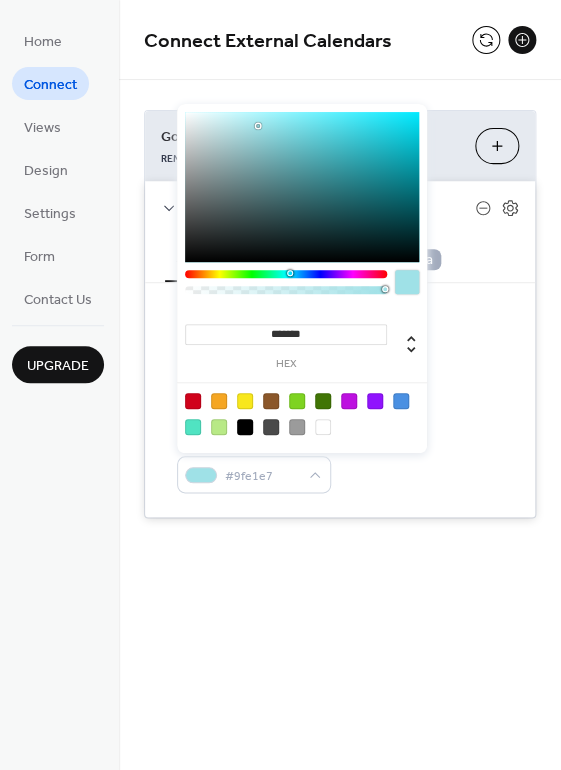 click at bounding box center [193, 401] 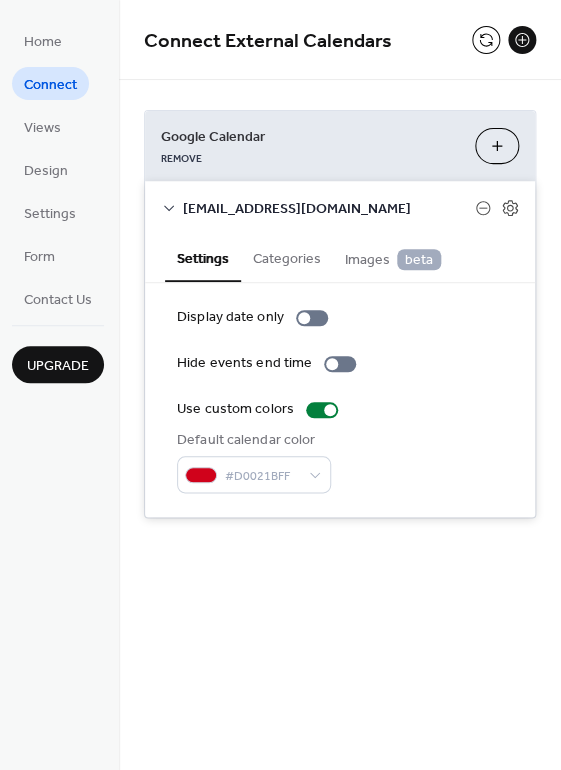 click on "Choose Calendars" at bounding box center (497, 146) 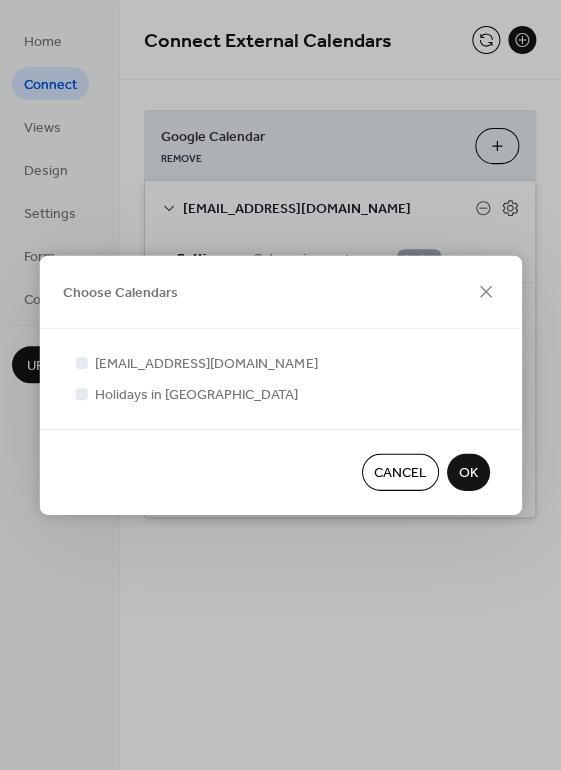 click on "OK" at bounding box center (468, 473) 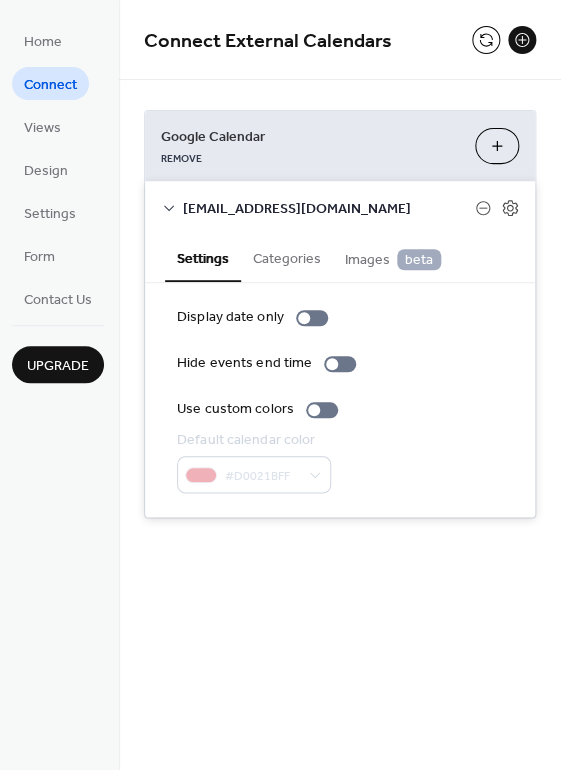 click on "Categories" at bounding box center (287, 257) 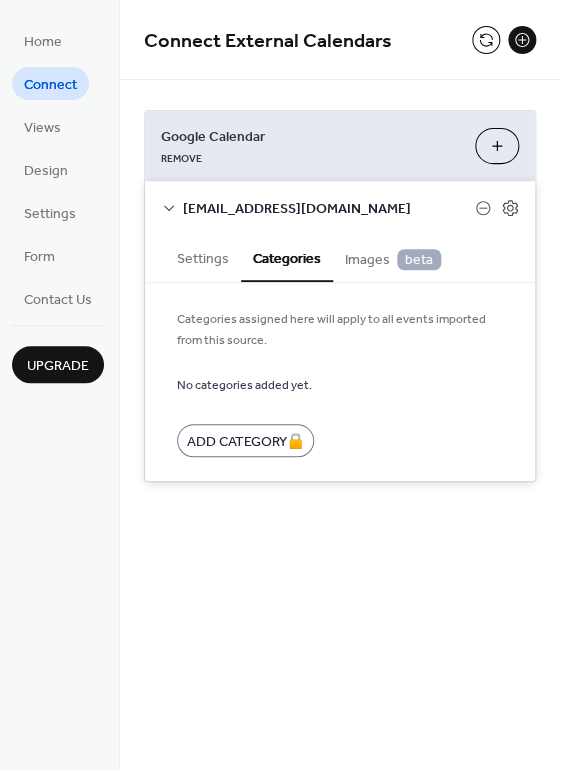 click on "Images   beta" at bounding box center (393, 260) 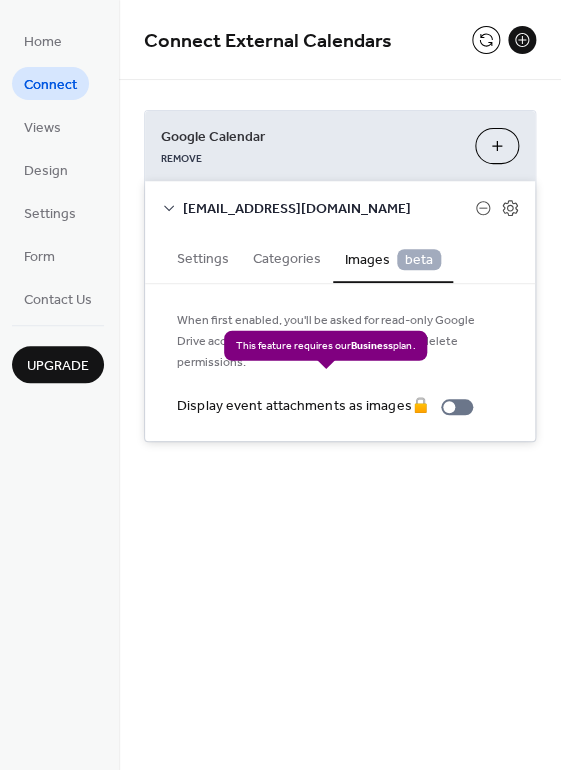 click on "Display event attachments as images  🔒" at bounding box center (329, 406) 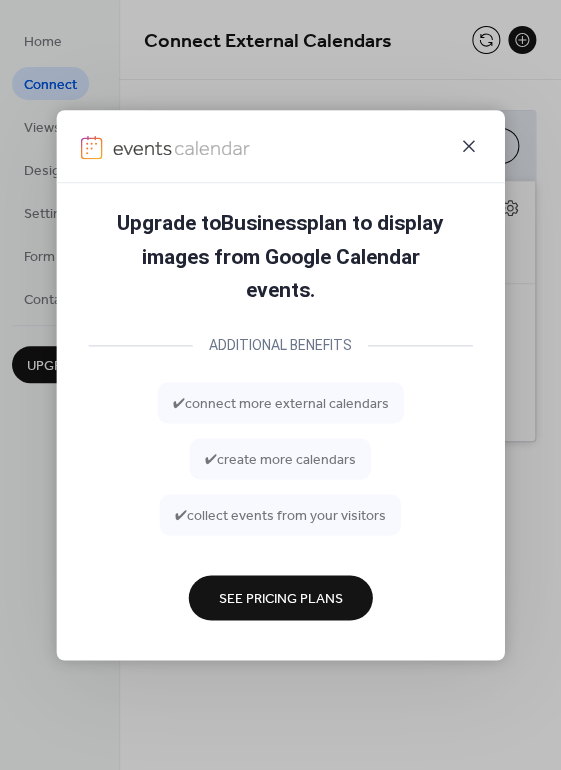 click 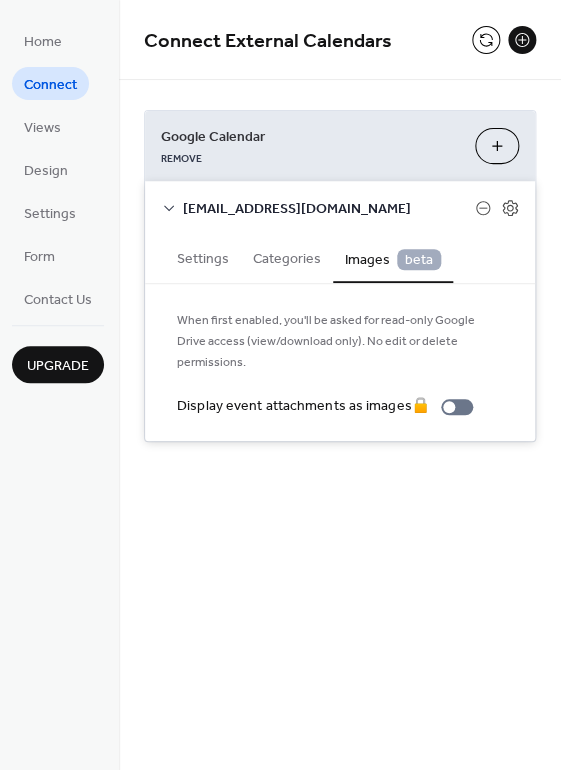 click at bounding box center (522, 40) 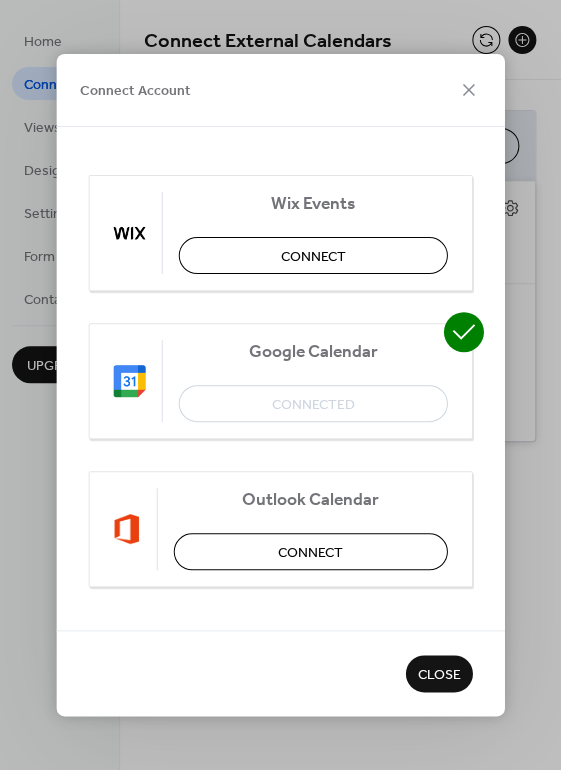 click on "Connect Account Wix Events Connect Google Calendar Connected Outlook Calendar Connect Eventbrite Connect Zoom Connect iCalendar Connect Close" at bounding box center (280, 385) 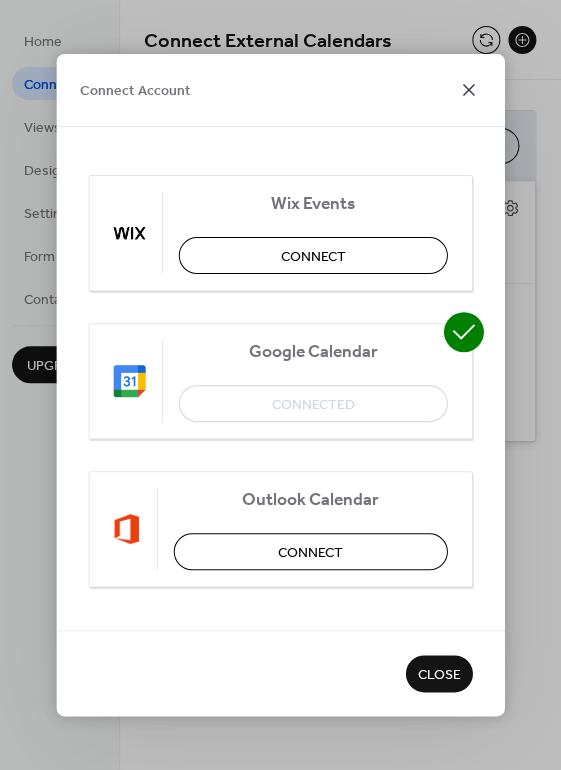 click 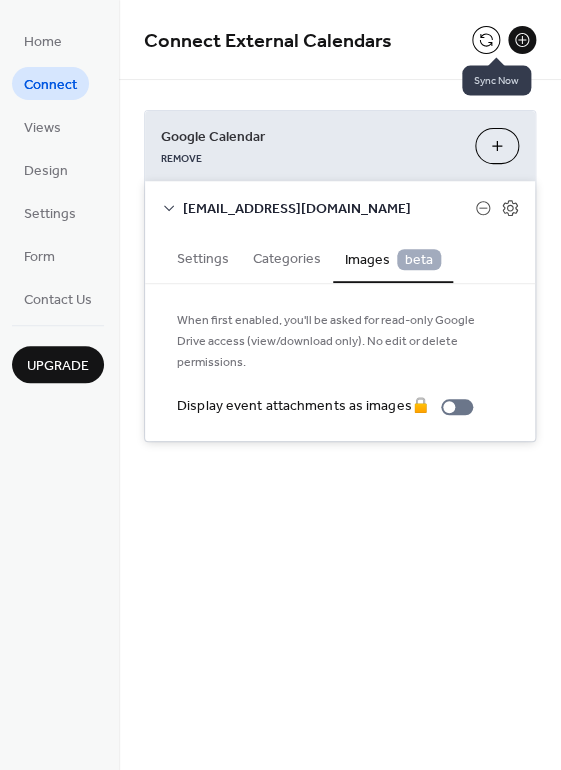 click at bounding box center [486, 40] 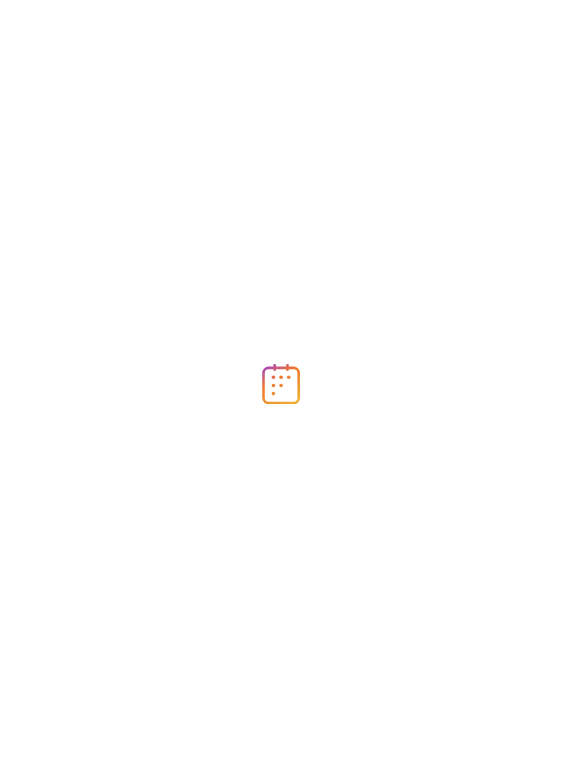 scroll, scrollTop: 0, scrollLeft: 0, axis: both 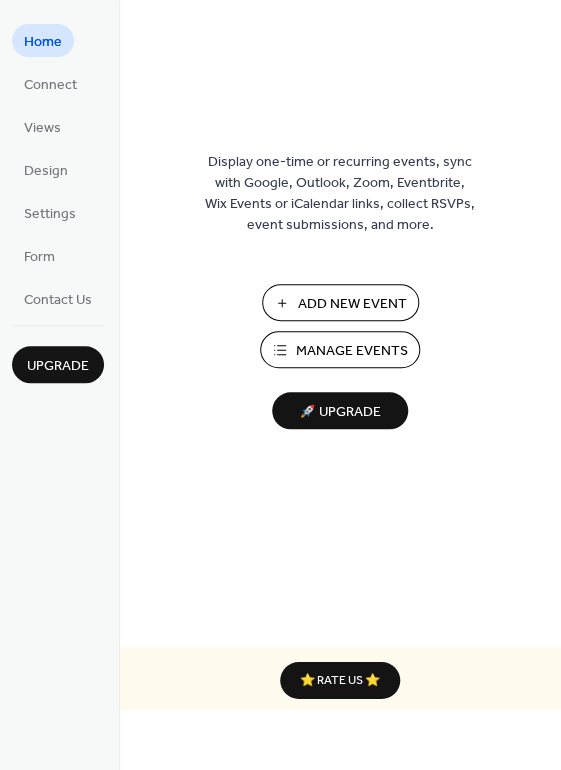 click on "Manage Events" at bounding box center (352, 351) 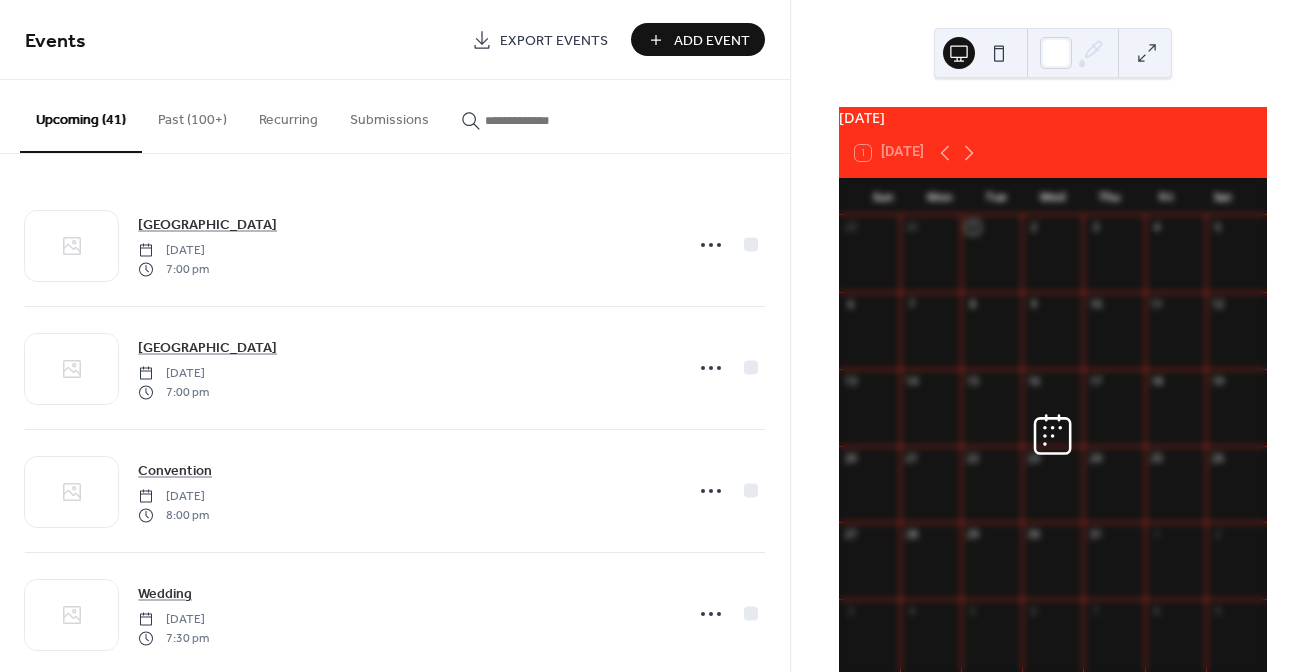 scroll, scrollTop: 0, scrollLeft: 0, axis: both 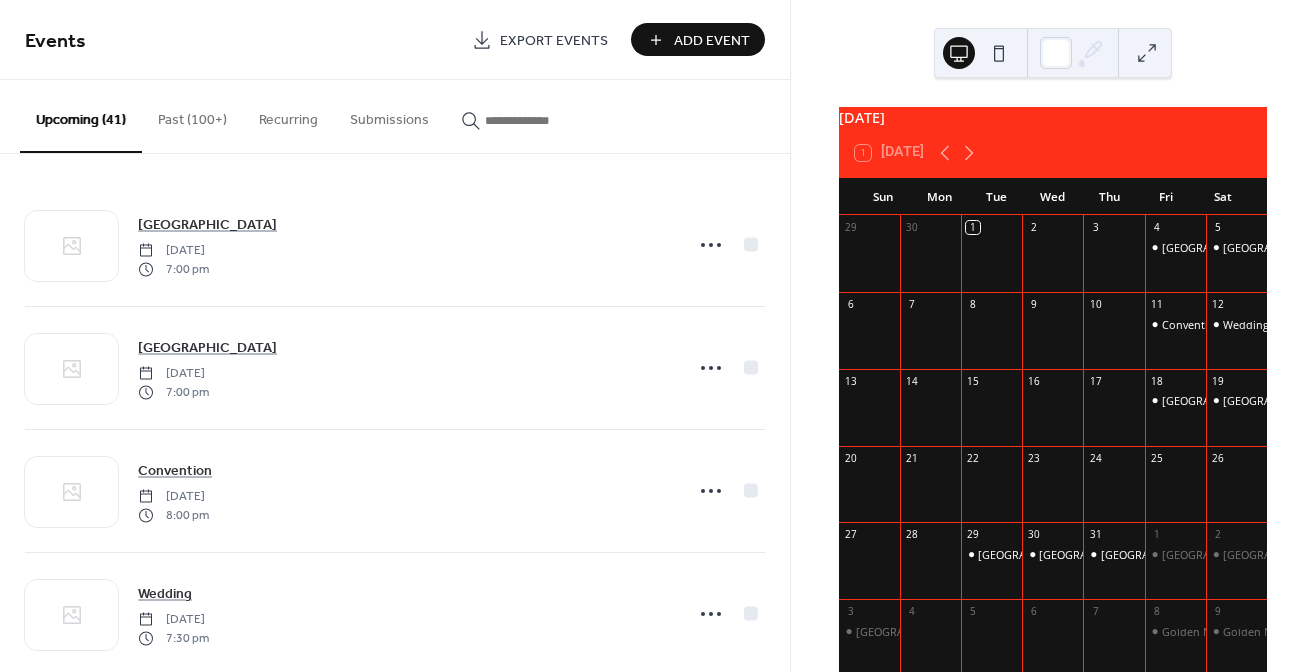 click on "Export Events" at bounding box center [554, 41] 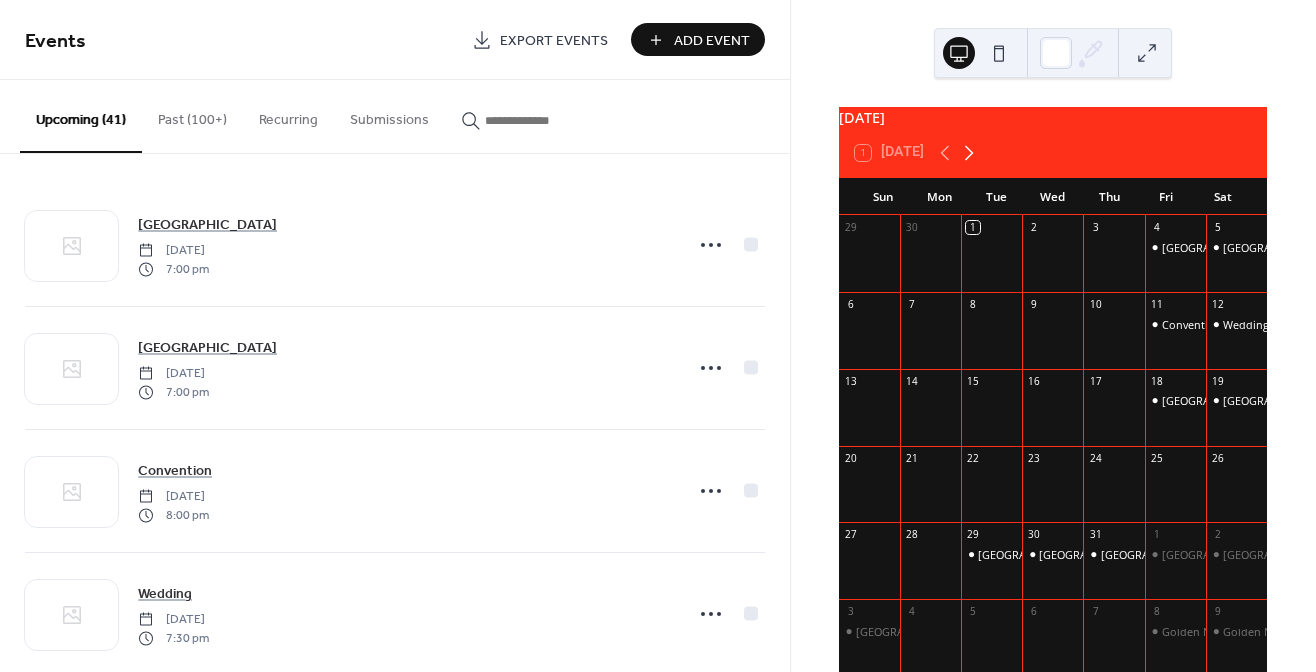 click 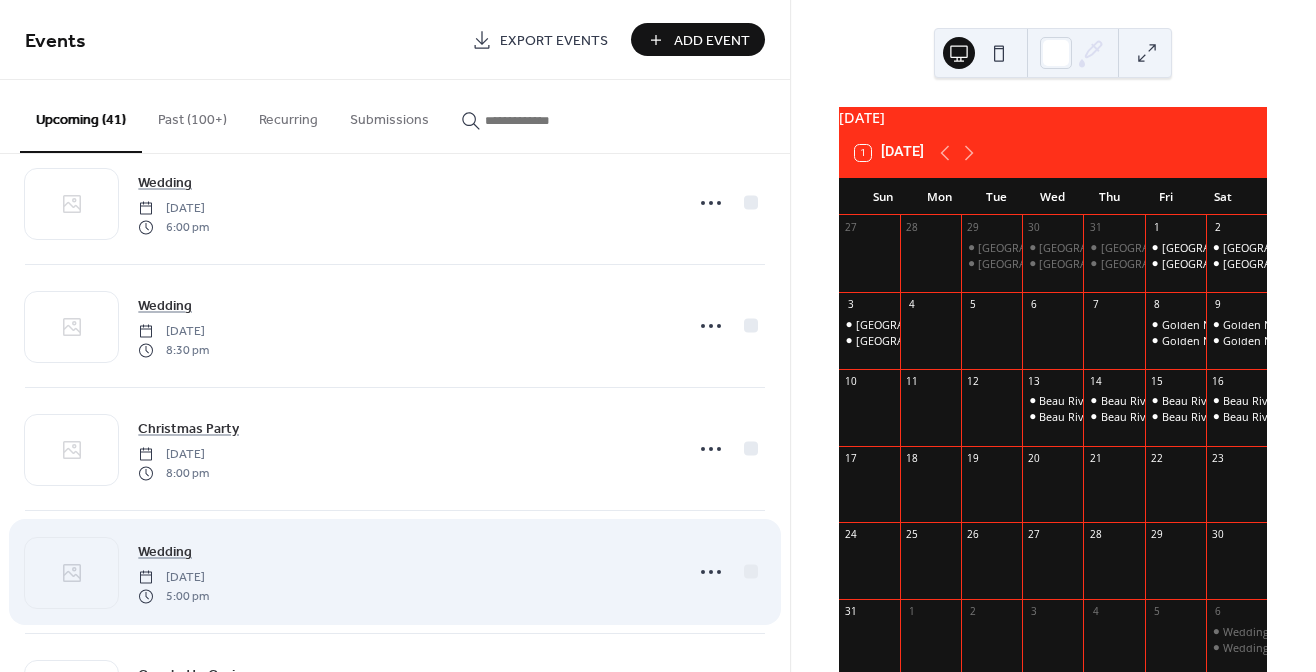 scroll, scrollTop: 4579, scrollLeft: 0, axis: vertical 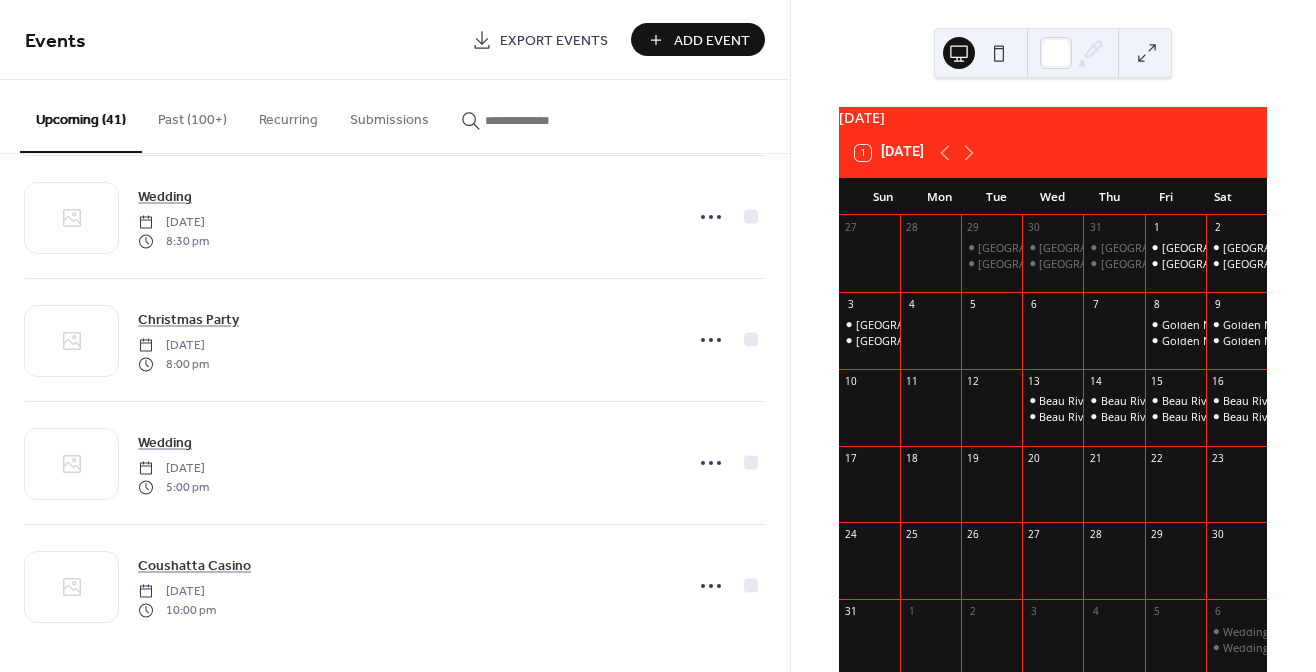 click on "1 Today" at bounding box center (1053, 153) 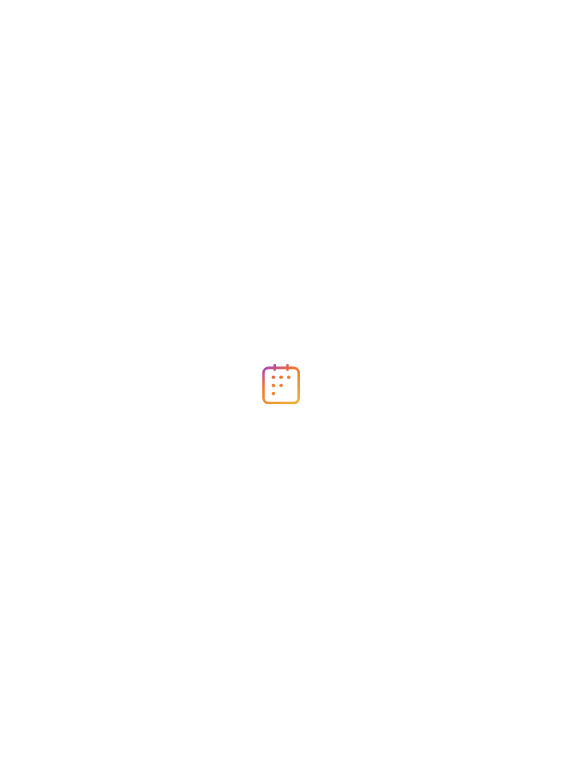 scroll, scrollTop: 0, scrollLeft: 0, axis: both 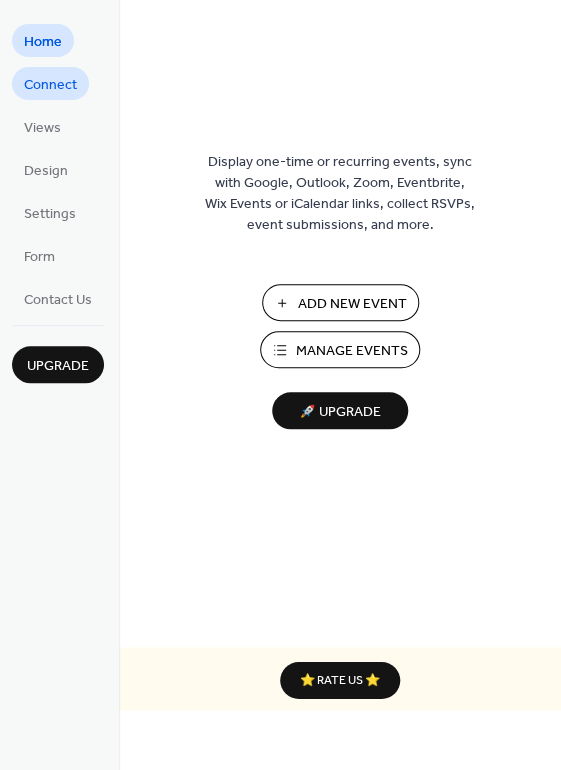 click on "Connect" at bounding box center [50, 85] 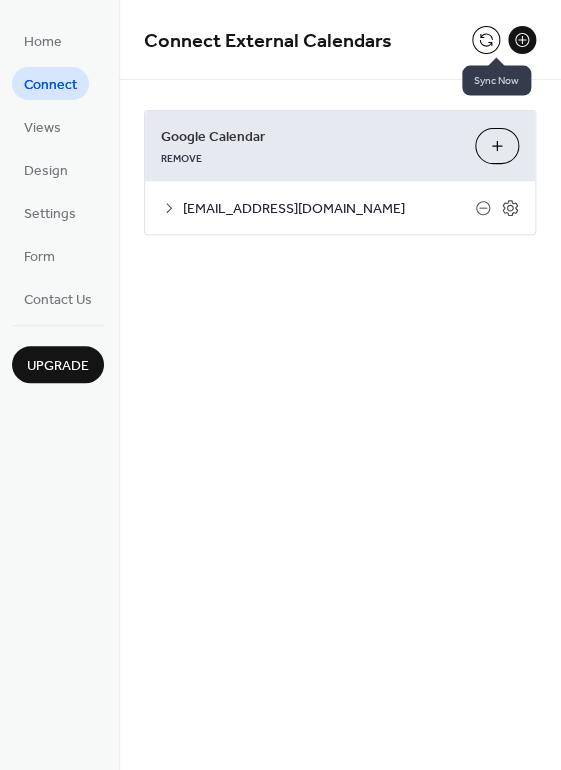 click at bounding box center (486, 40) 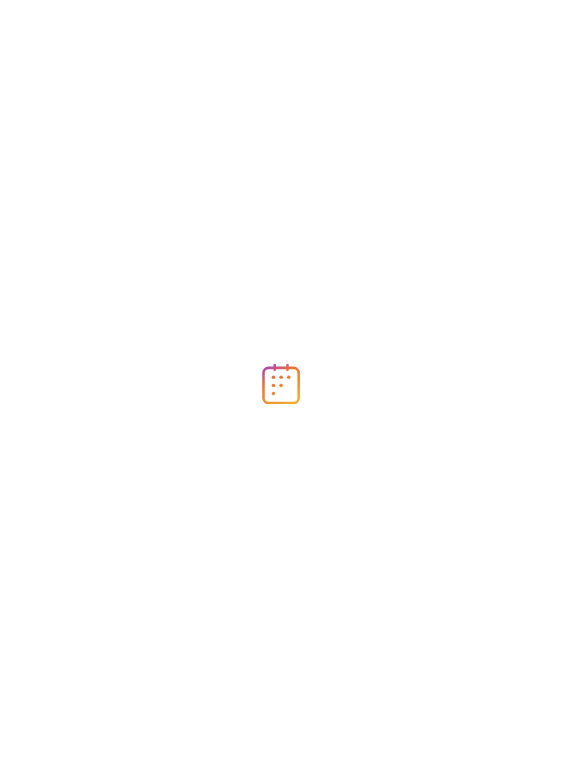scroll, scrollTop: 0, scrollLeft: 0, axis: both 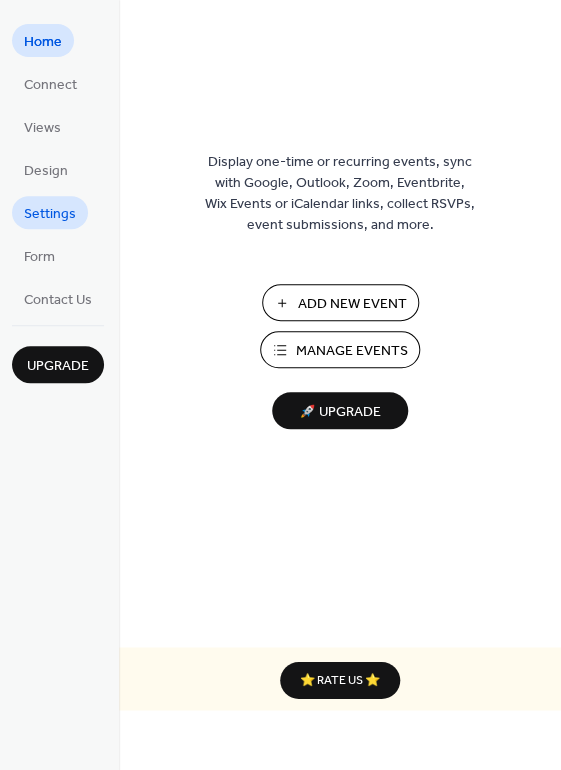 click on "Settings" at bounding box center (50, 214) 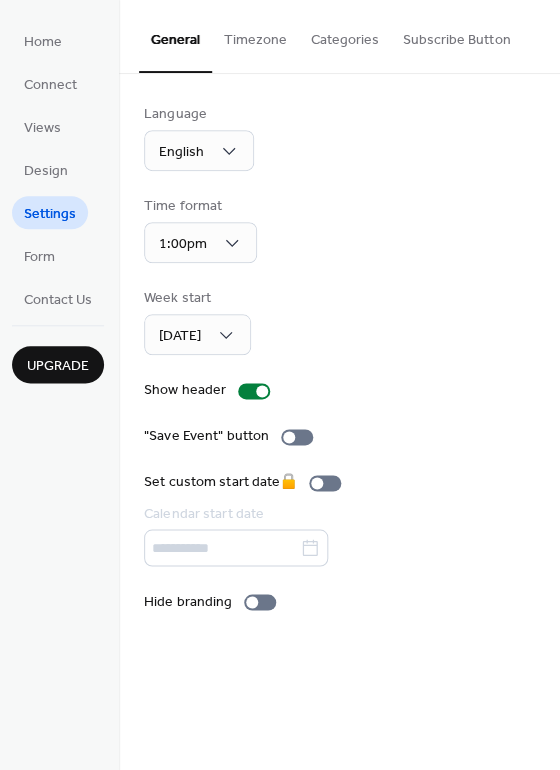 click on "Timezone" at bounding box center (255, 35) 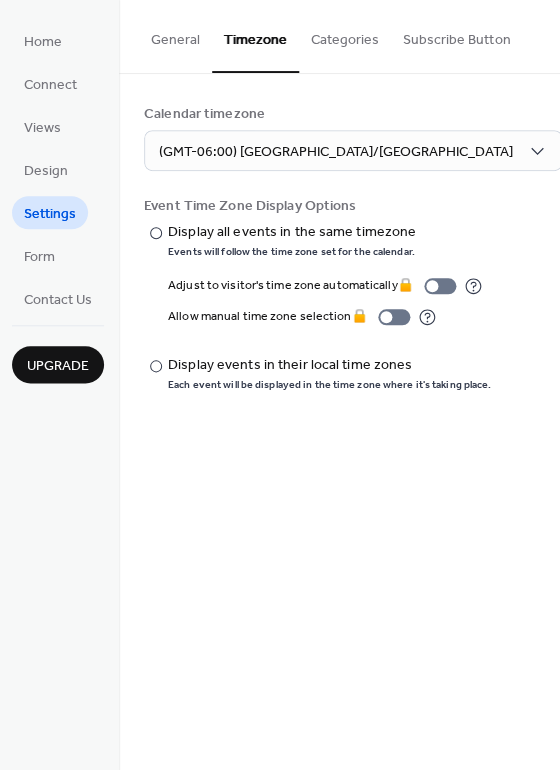 click on "Categories" at bounding box center [345, 35] 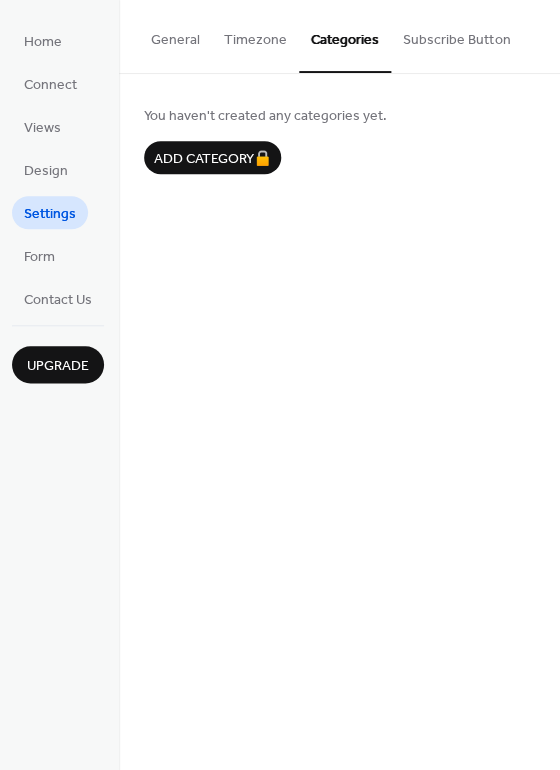 click on "Subscribe Button" at bounding box center [456, 35] 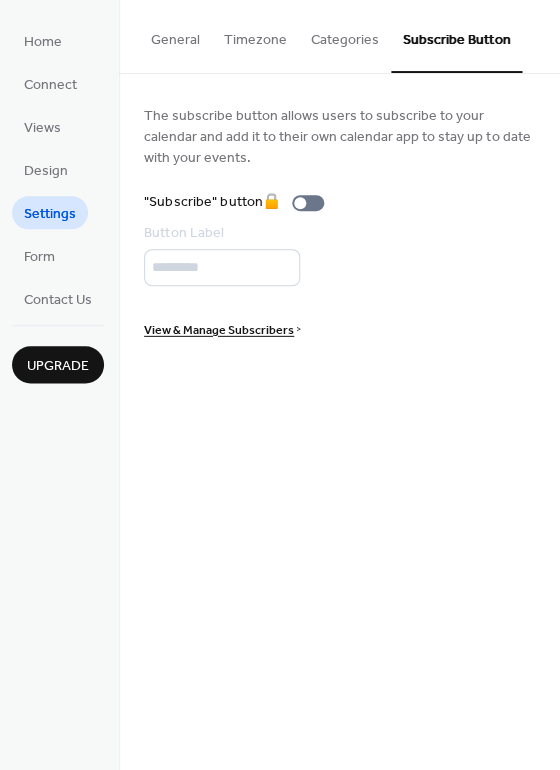click on "General" at bounding box center [175, 35] 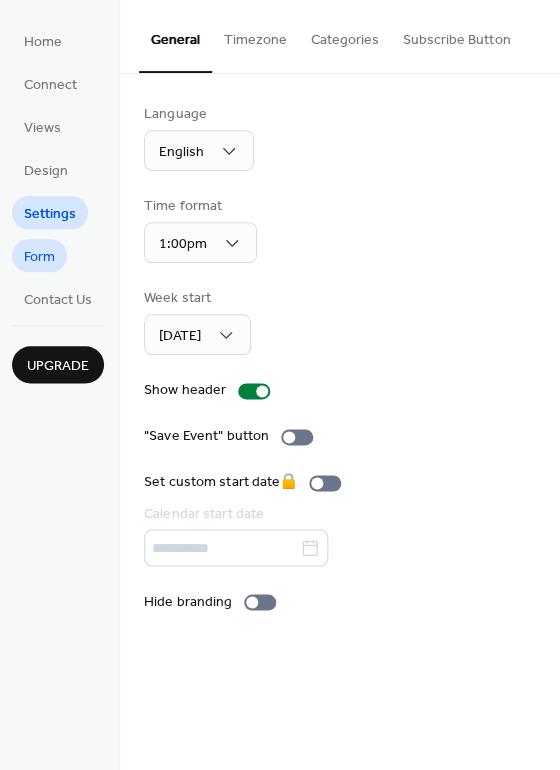 click on "Form" at bounding box center [39, 257] 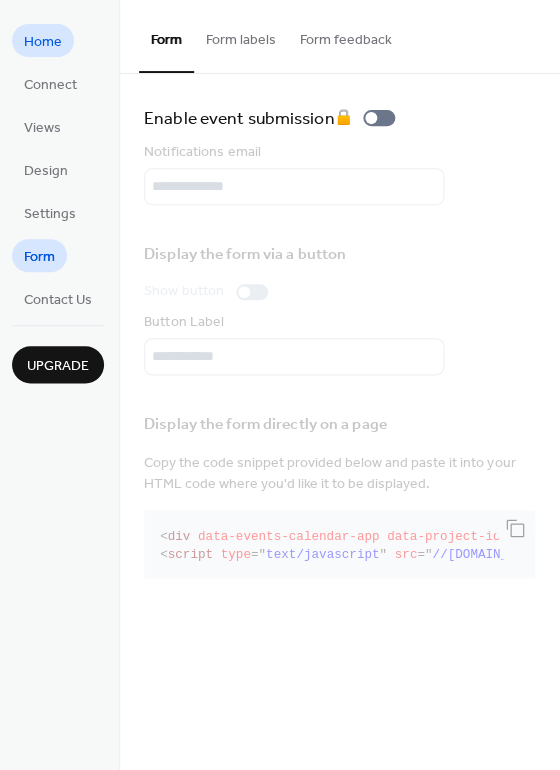 click on "Home" at bounding box center (43, 42) 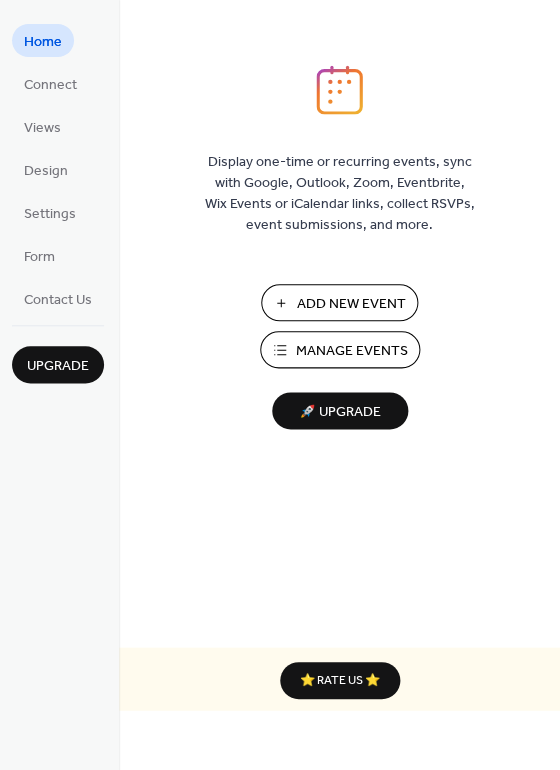 click on "Manage Events" at bounding box center (352, 351) 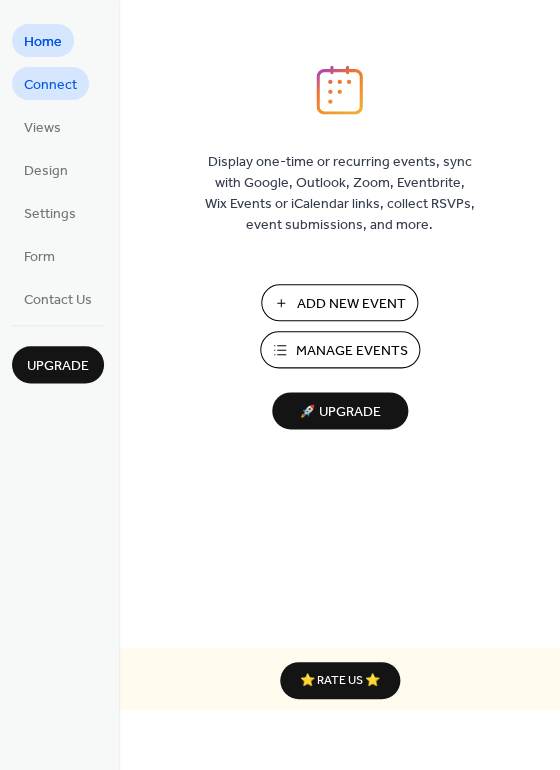 click on "Connect" at bounding box center [50, 85] 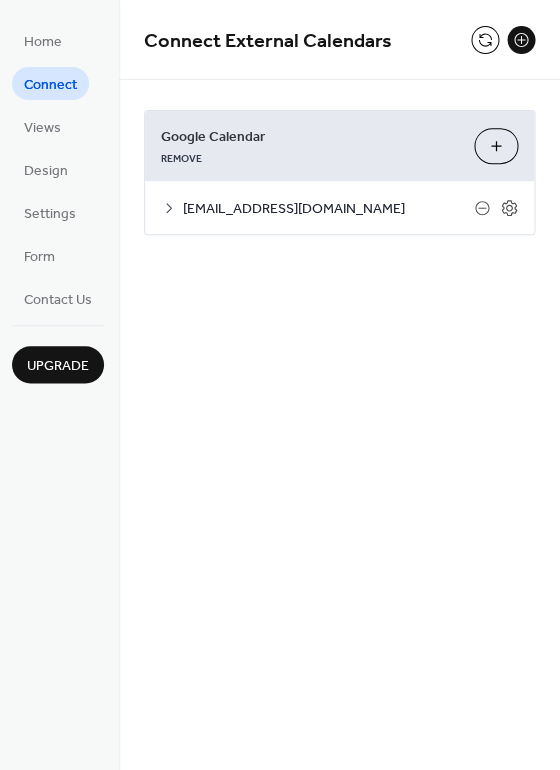 click at bounding box center [485, 40] 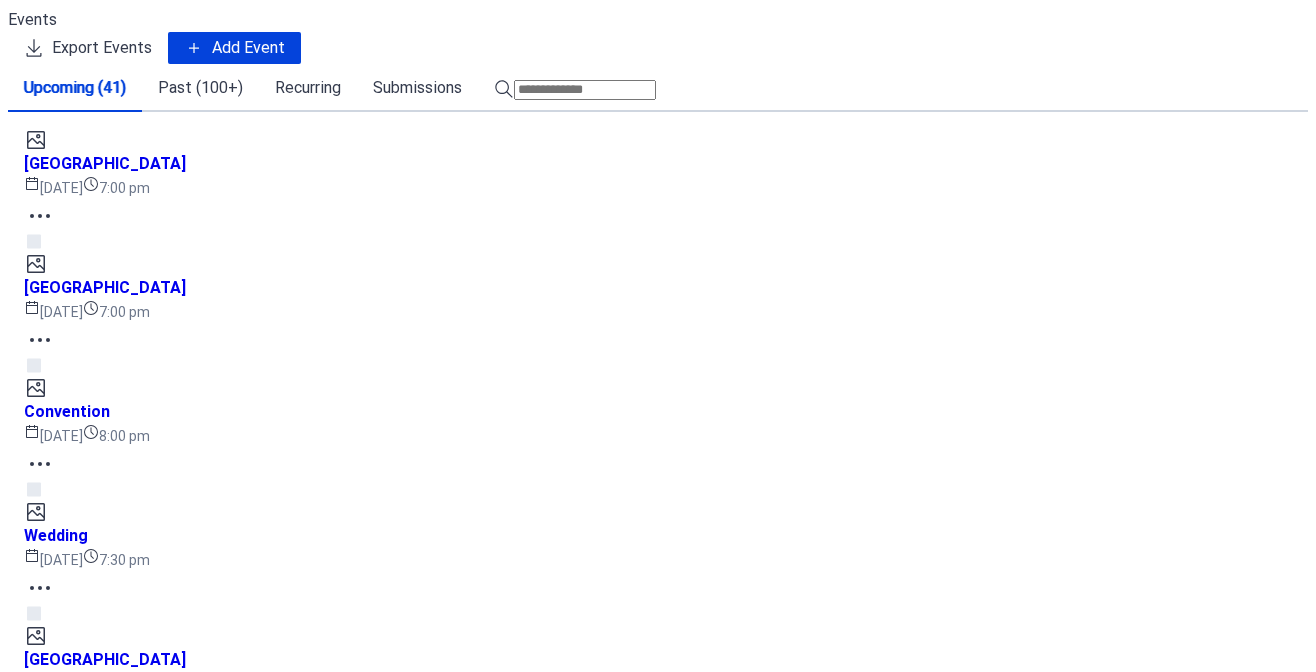 scroll, scrollTop: 0, scrollLeft: 0, axis: both 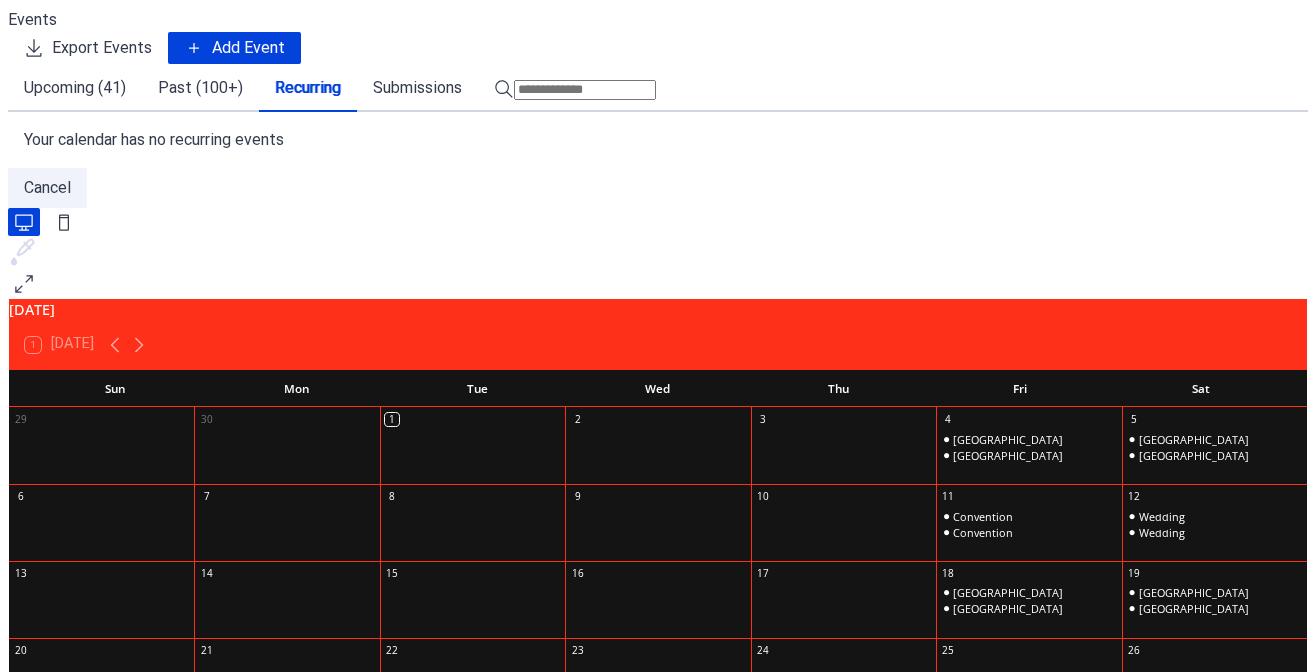 click on "Submissions" at bounding box center [417, 88] 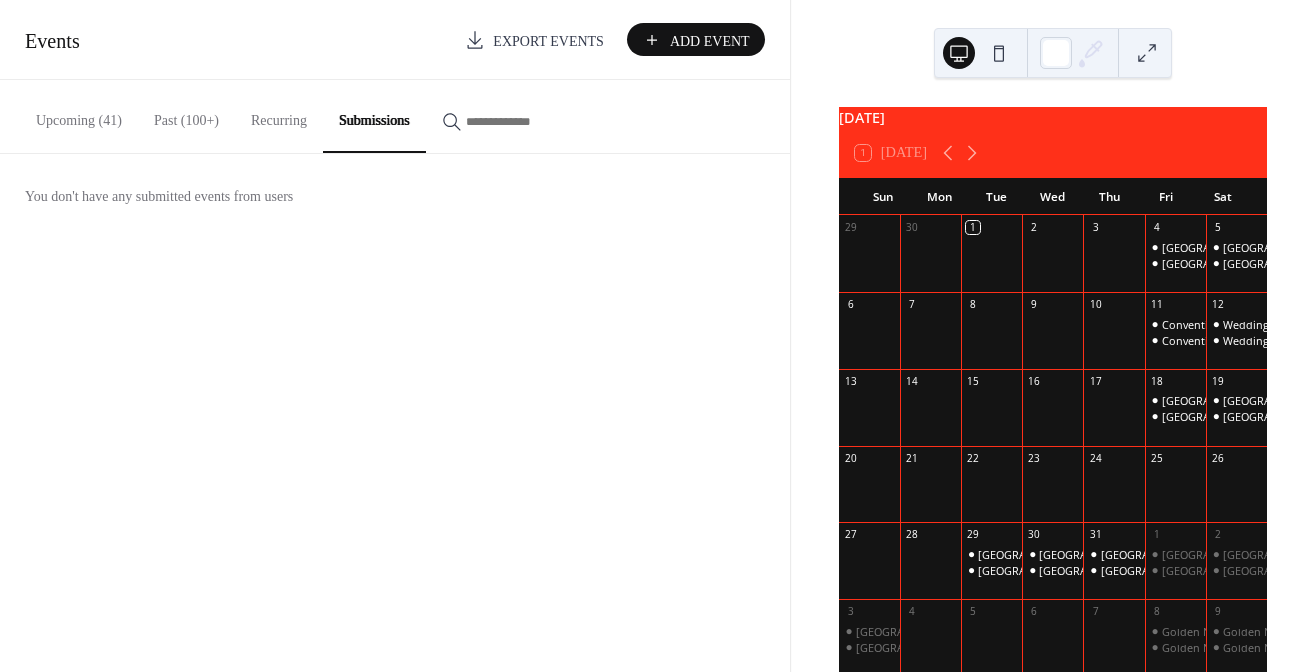 click on "Past  (100+)" at bounding box center [186, 115] 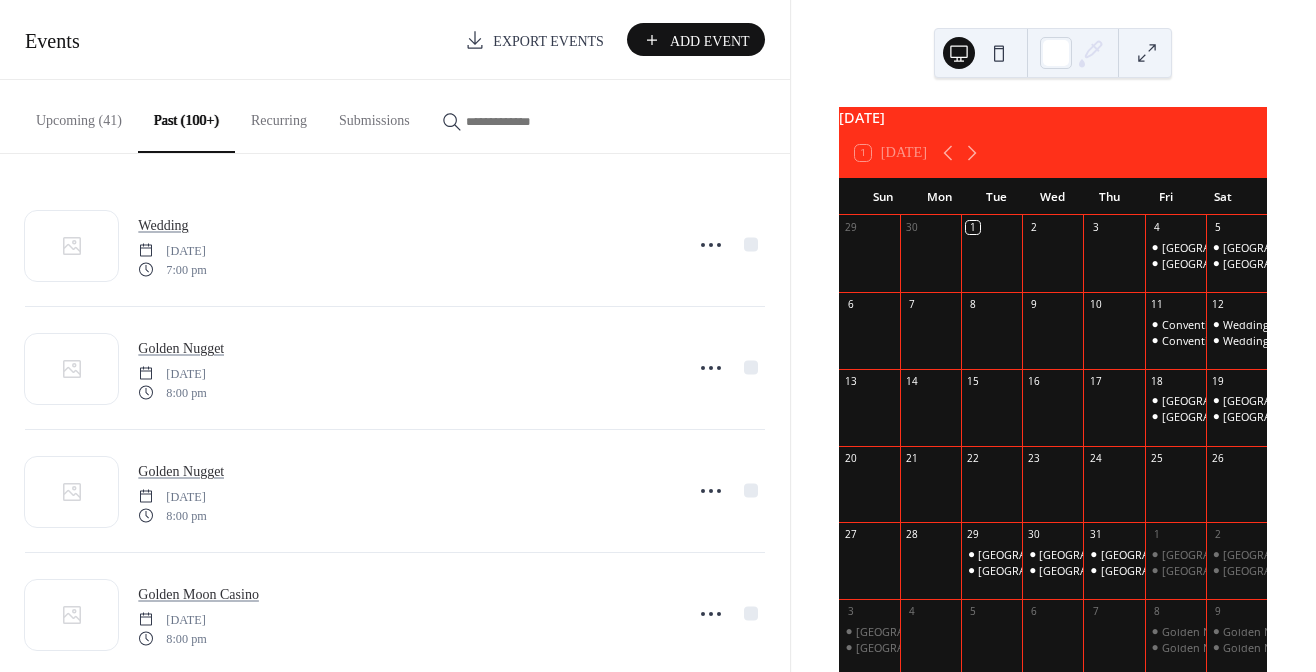 click on "Upcoming  (41)" at bounding box center [79, 115] 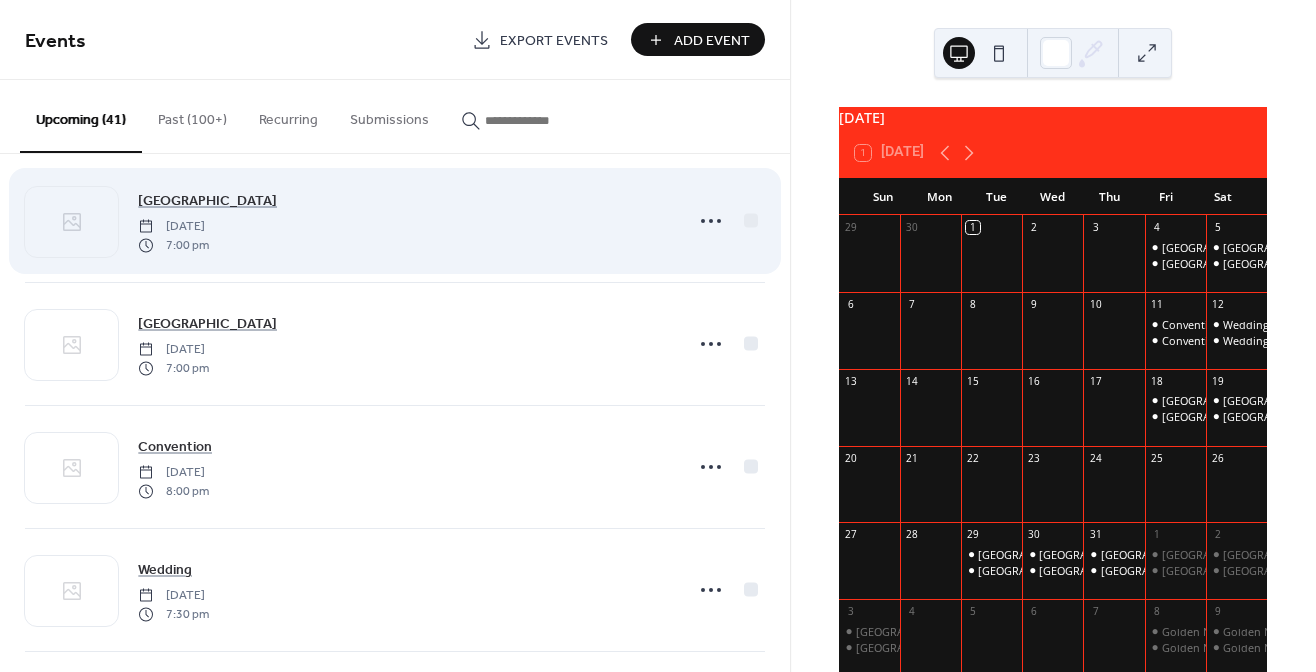 scroll, scrollTop: 11, scrollLeft: 0, axis: vertical 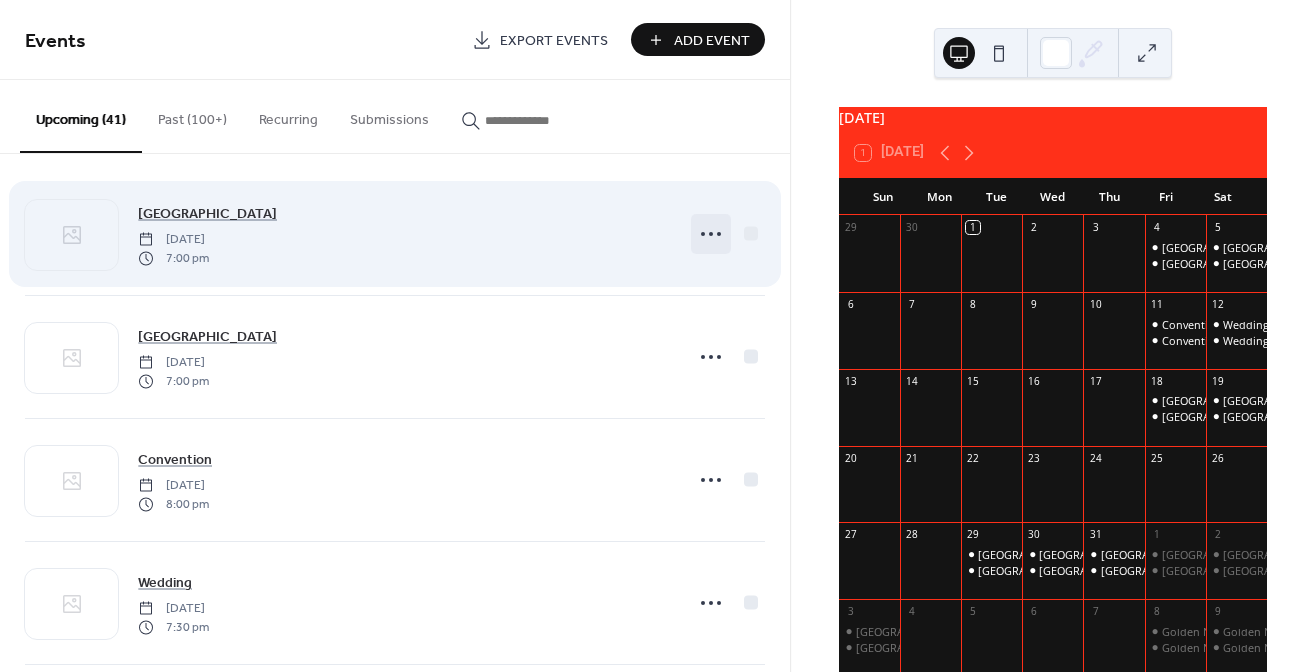 click 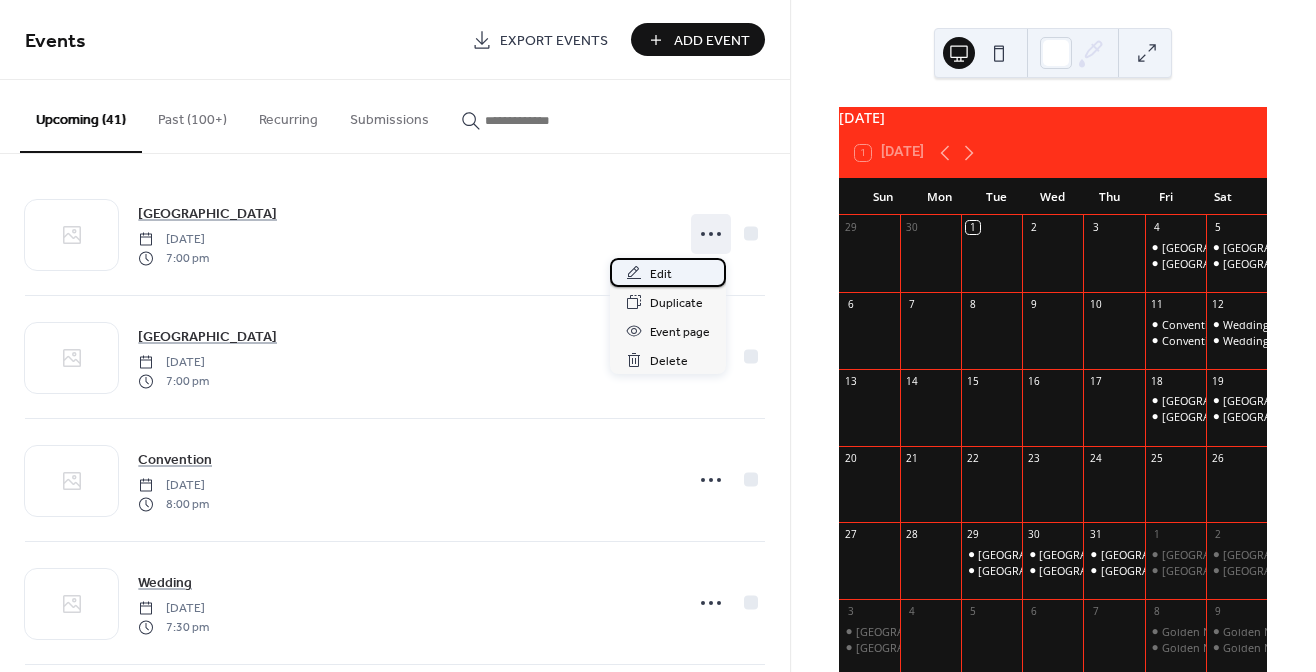 click on "Edit" at bounding box center [661, 274] 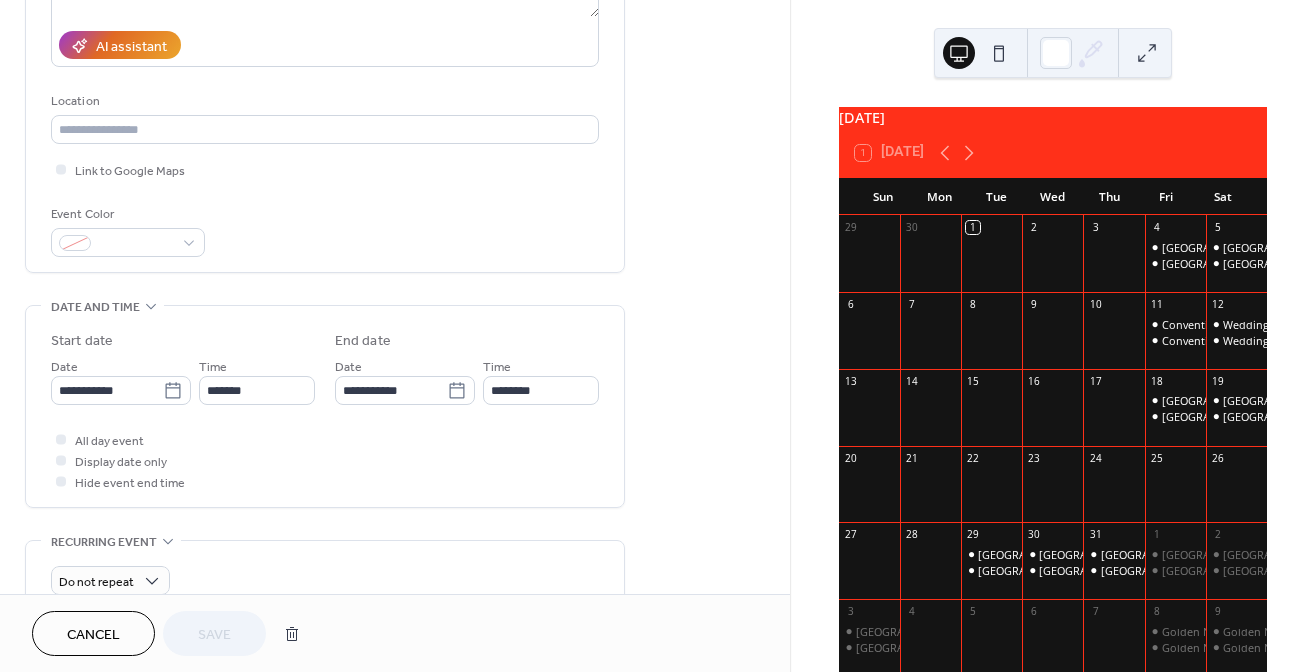 scroll, scrollTop: 0, scrollLeft: 0, axis: both 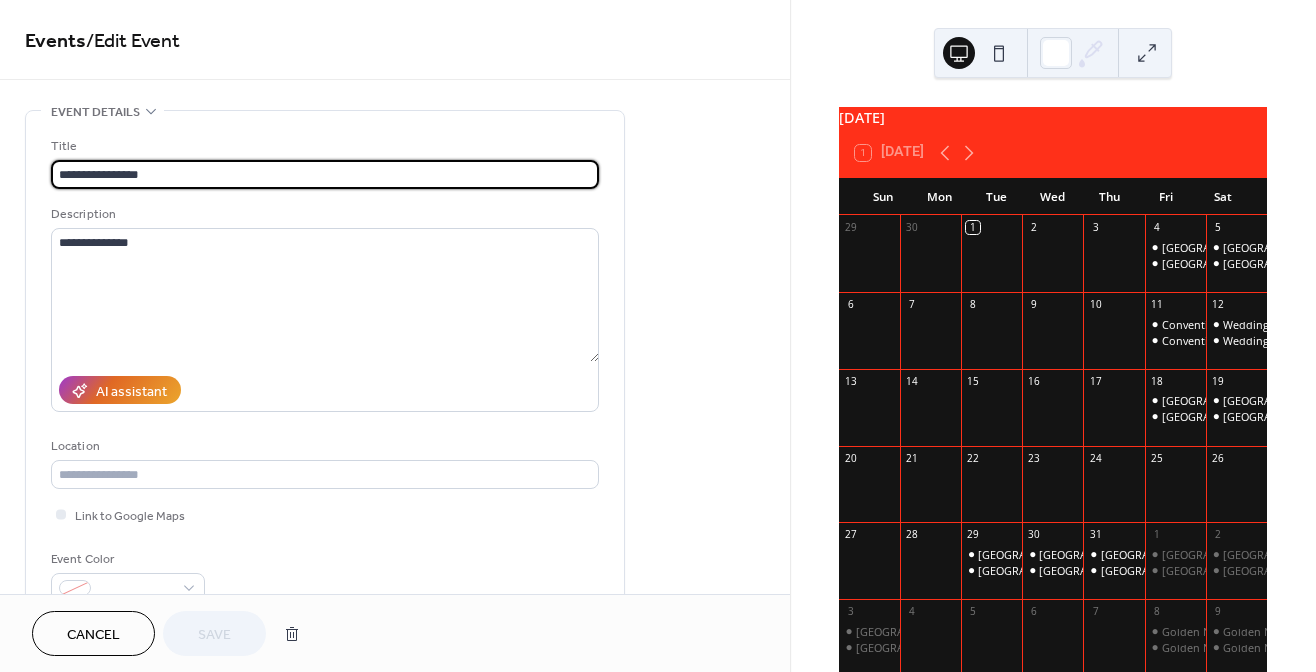 click on "Cancel" at bounding box center (93, 635) 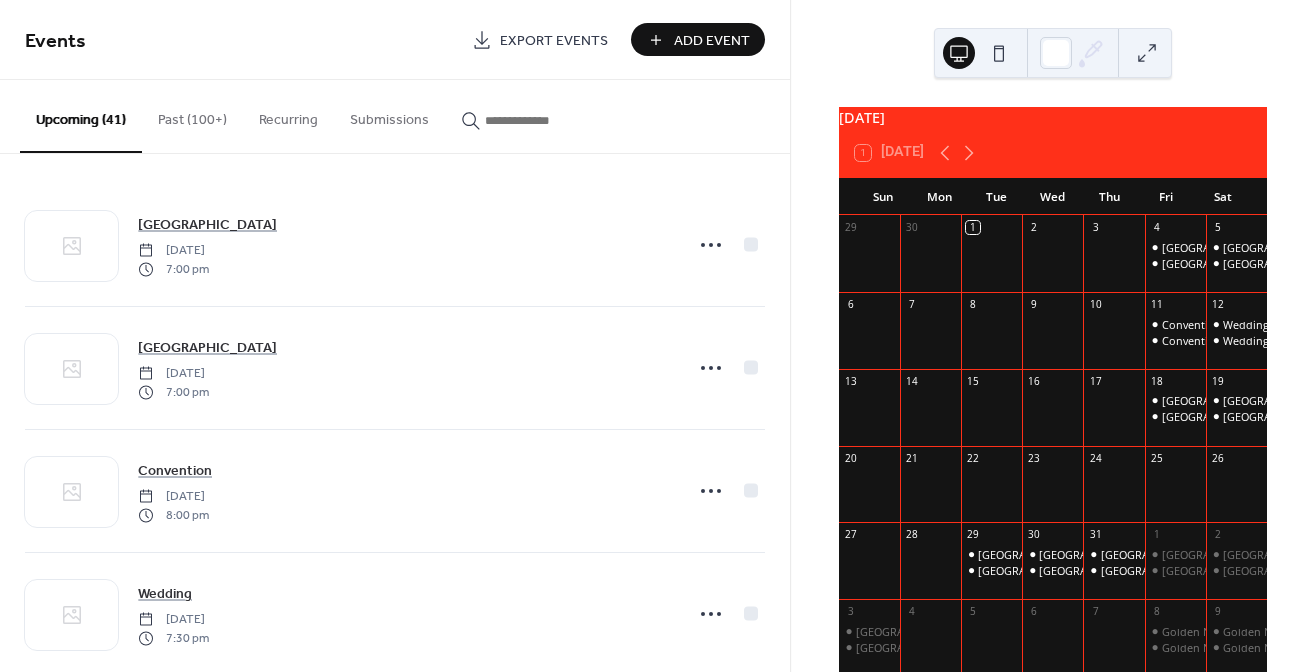 click on "July 2025" at bounding box center [1053, 118] 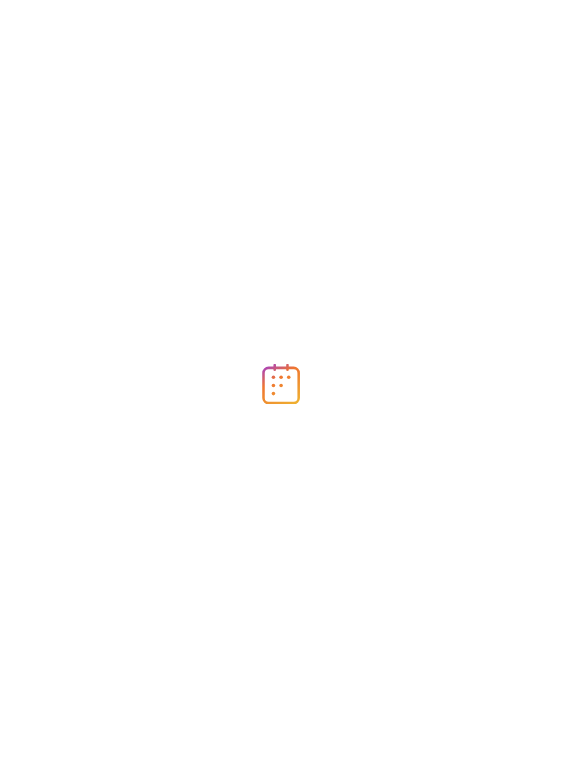scroll, scrollTop: 0, scrollLeft: 0, axis: both 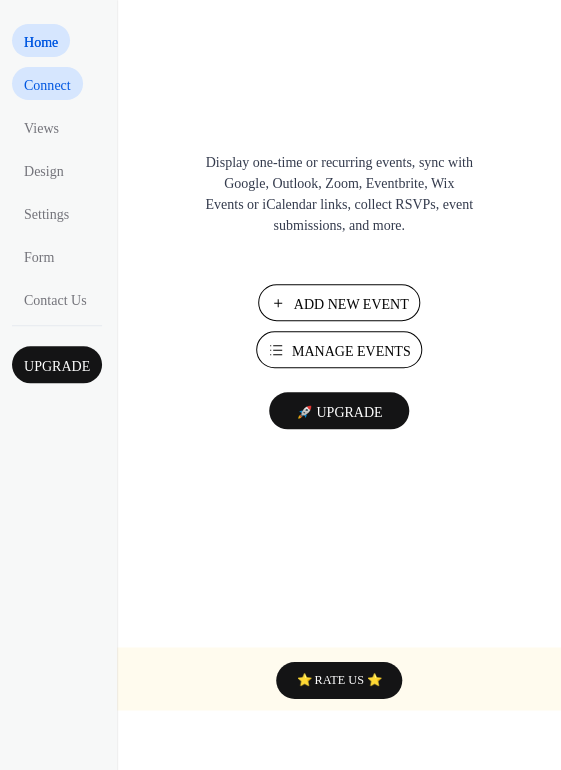 click on "Connect" at bounding box center [47, 85] 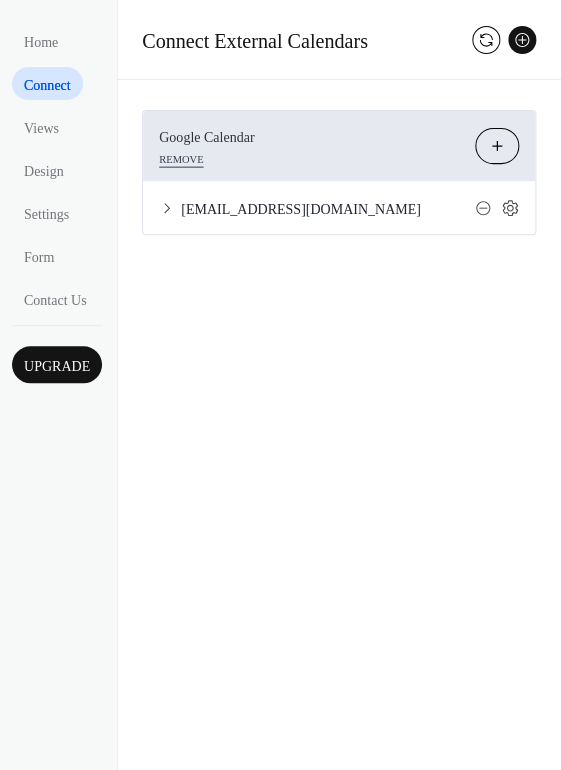 click on "REMOVE" at bounding box center (181, 156) 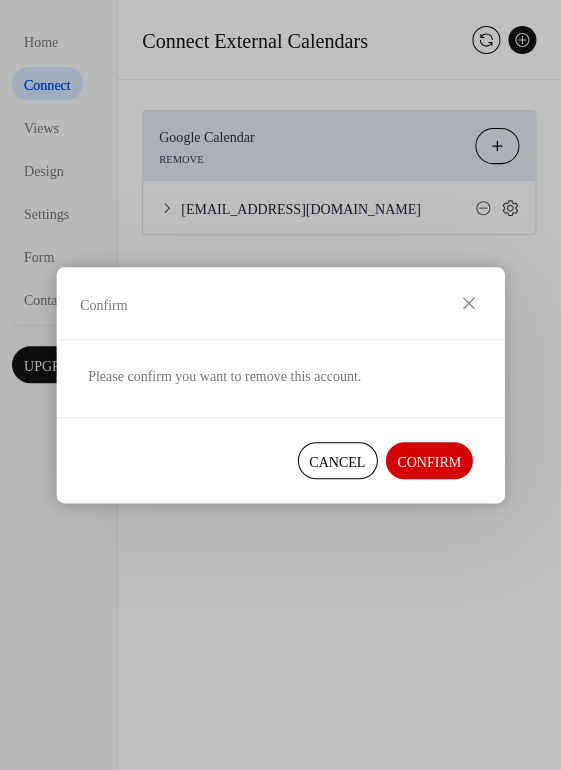 click on "Confirm" at bounding box center [280, 303] 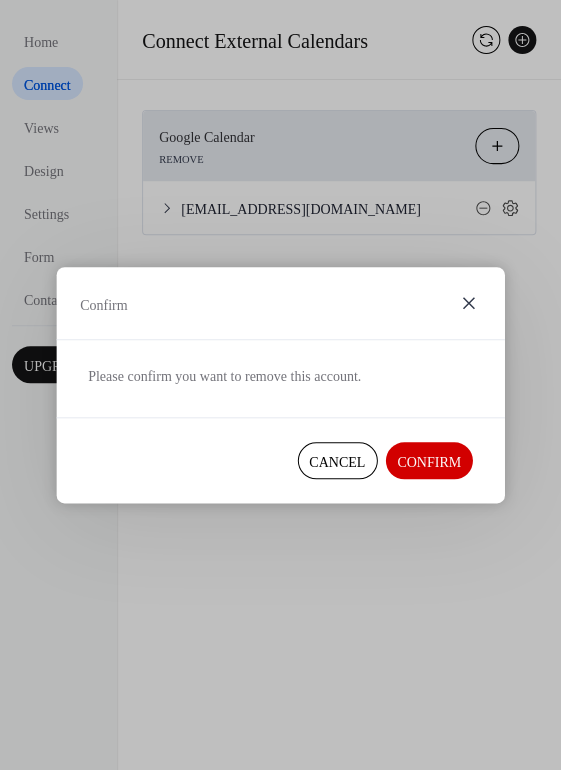 click 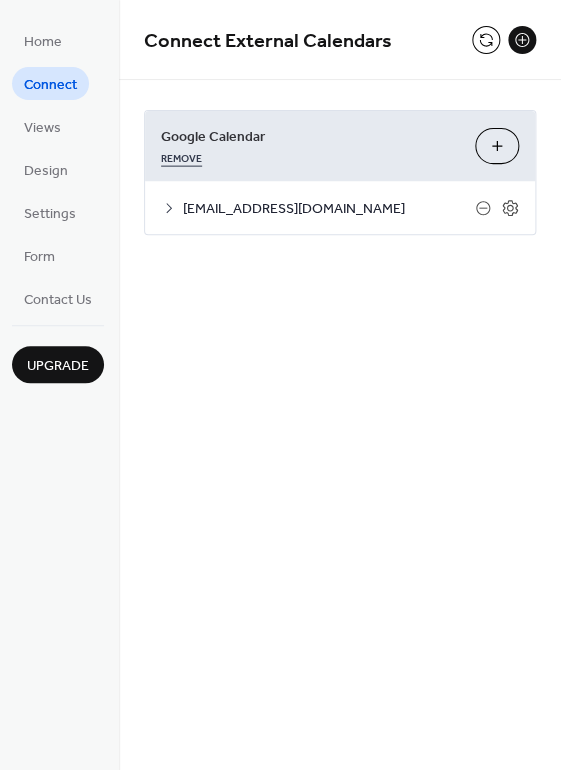 click on "REMOVE" at bounding box center (181, 156) 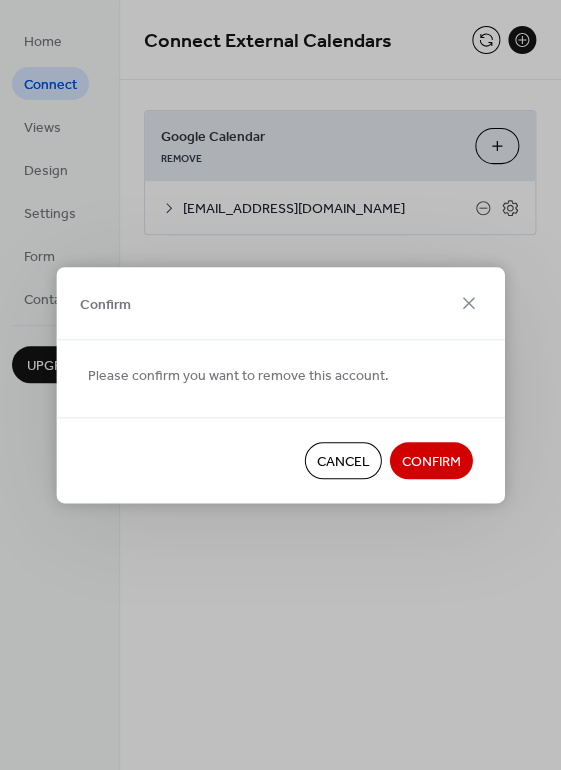 click on "Confirm" at bounding box center [431, 462] 